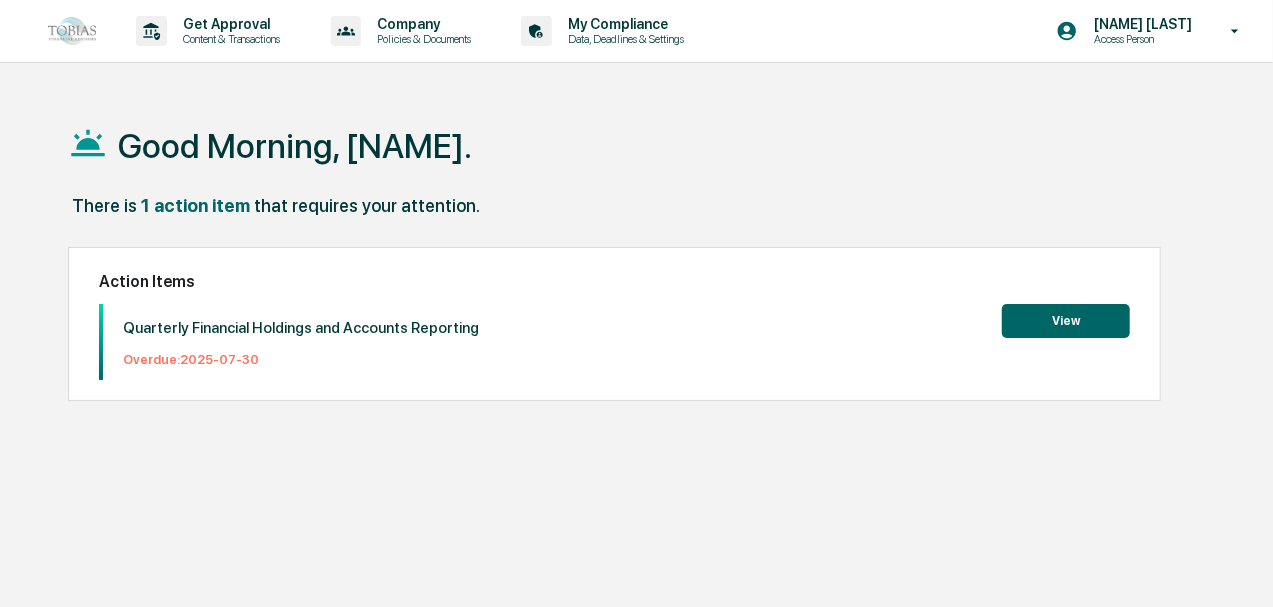 scroll, scrollTop: 0, scrollLeft: 0, axis: both 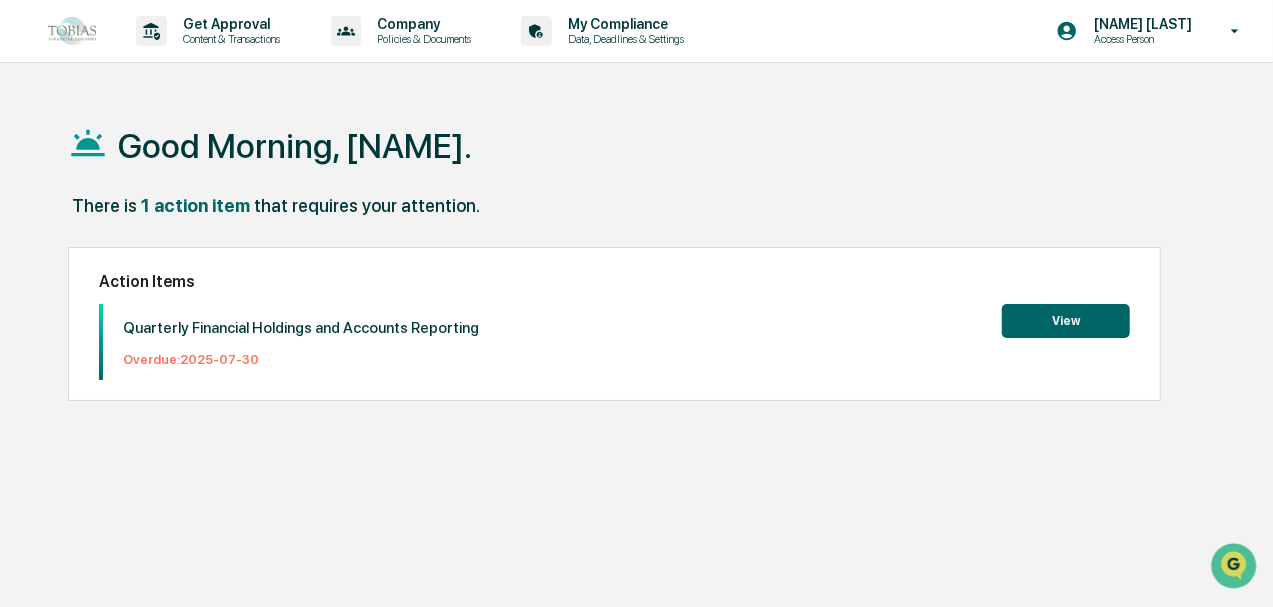 click on "View" at bounding box center [1066, 321] 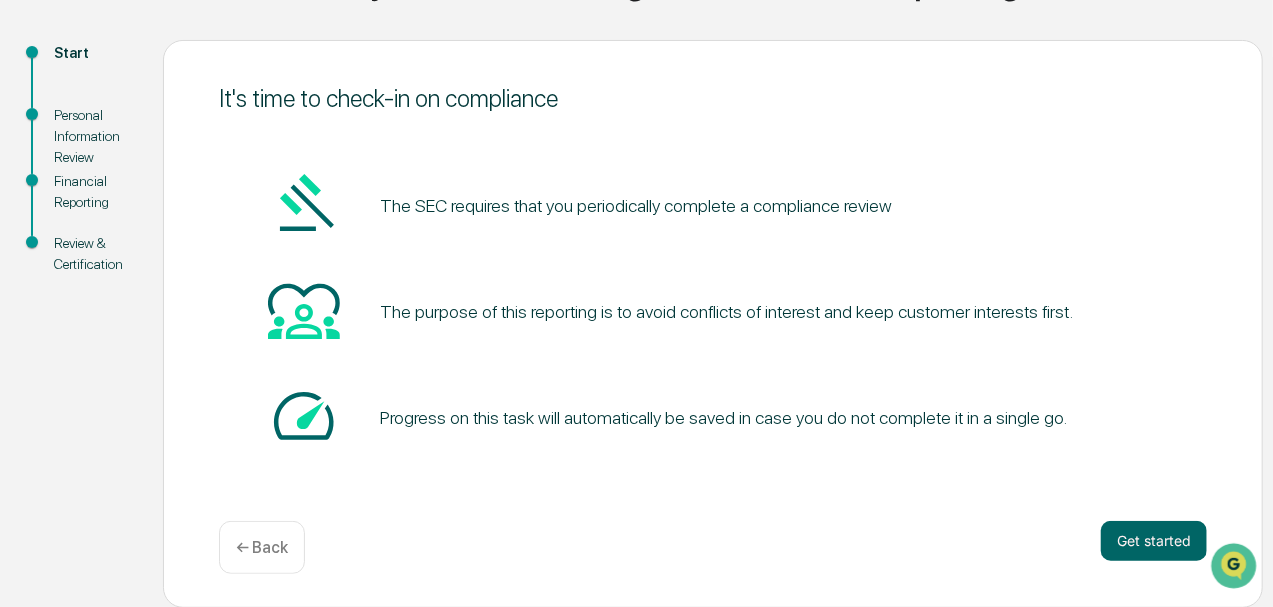 scroll, scrollTop: 198, scrollLeft: 0, axis: vertical 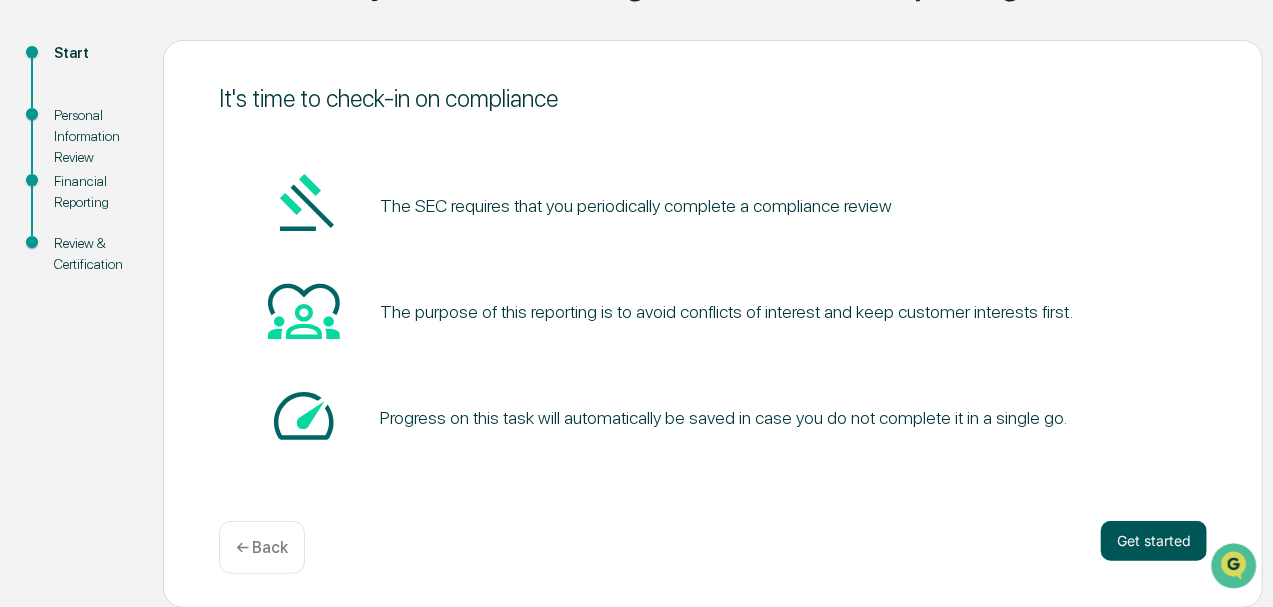 click on "Get started" at bounding box center (1154, 541) 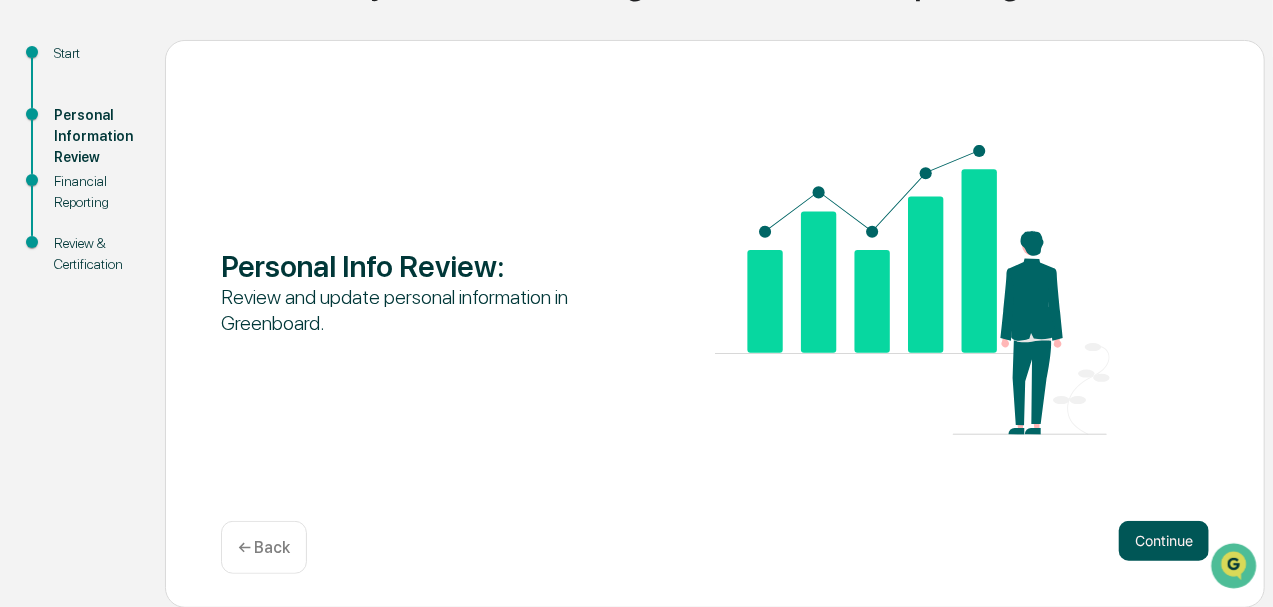 click on "Continue" at bounding box center (1164, 541) 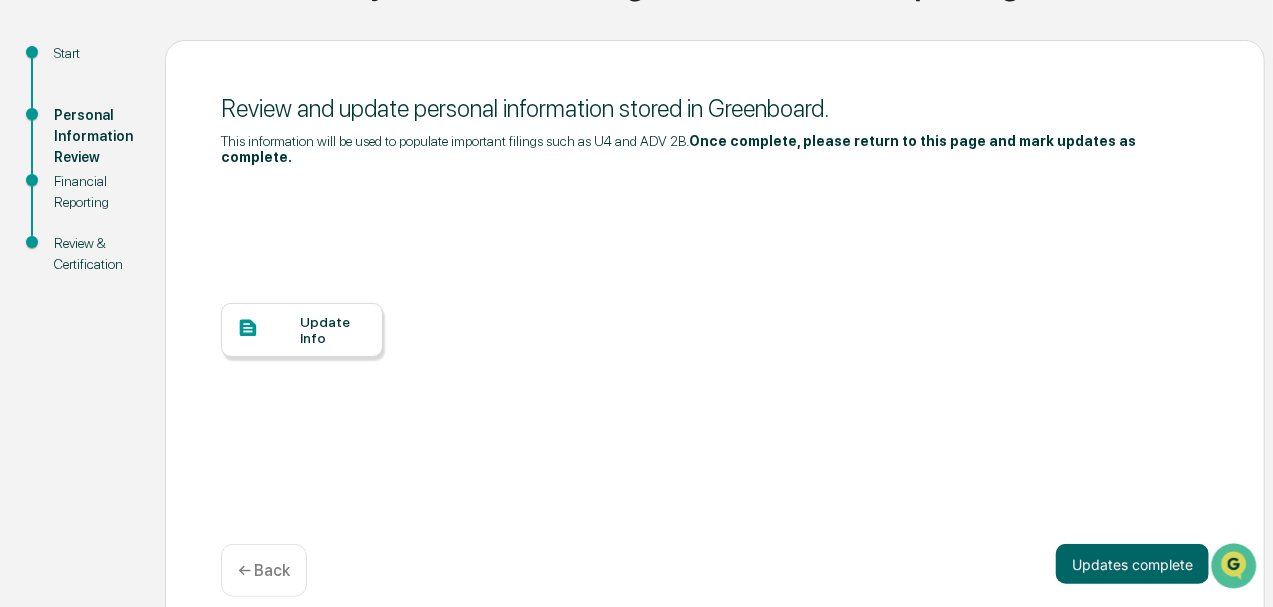scroll, scrollTop: 206, scrollLeft: 0, axis: vertical 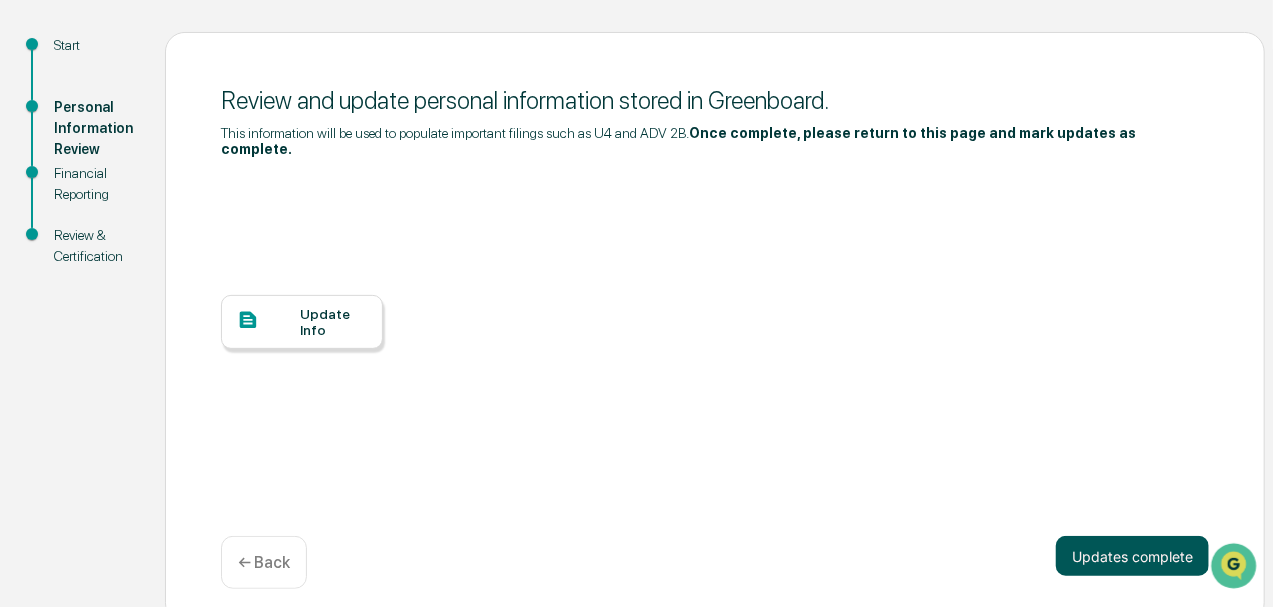 click on "Updates complete" at bounding box center [1132, 556] 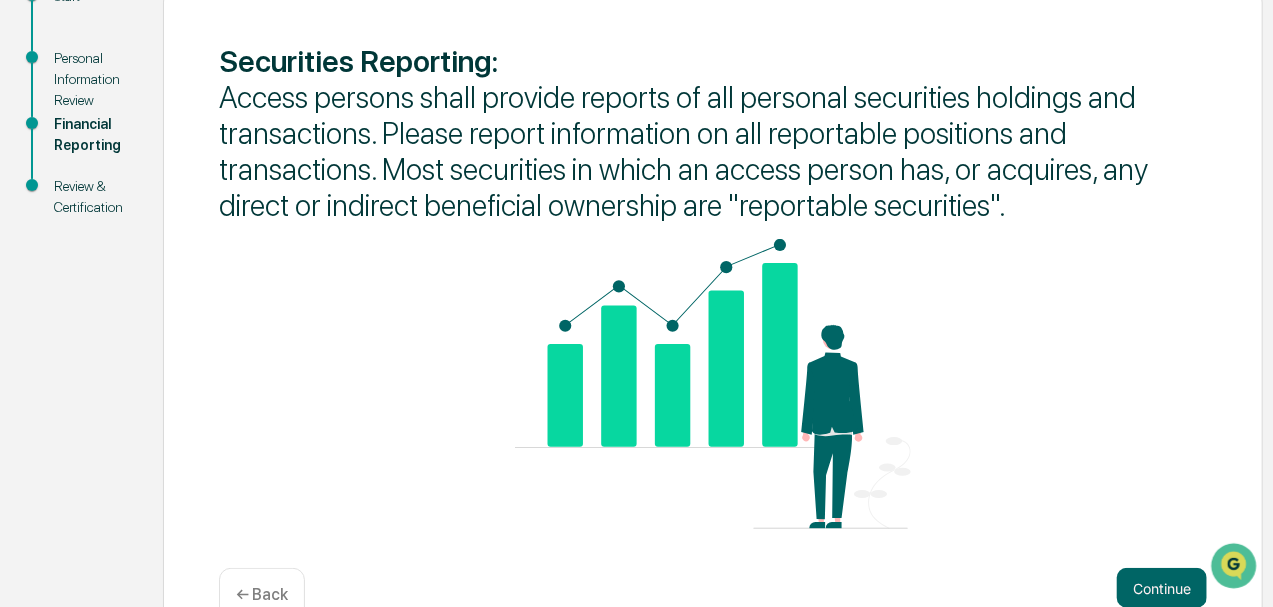 scroll, scrollTop: 303, scrollLeft: 0, axis: vertical 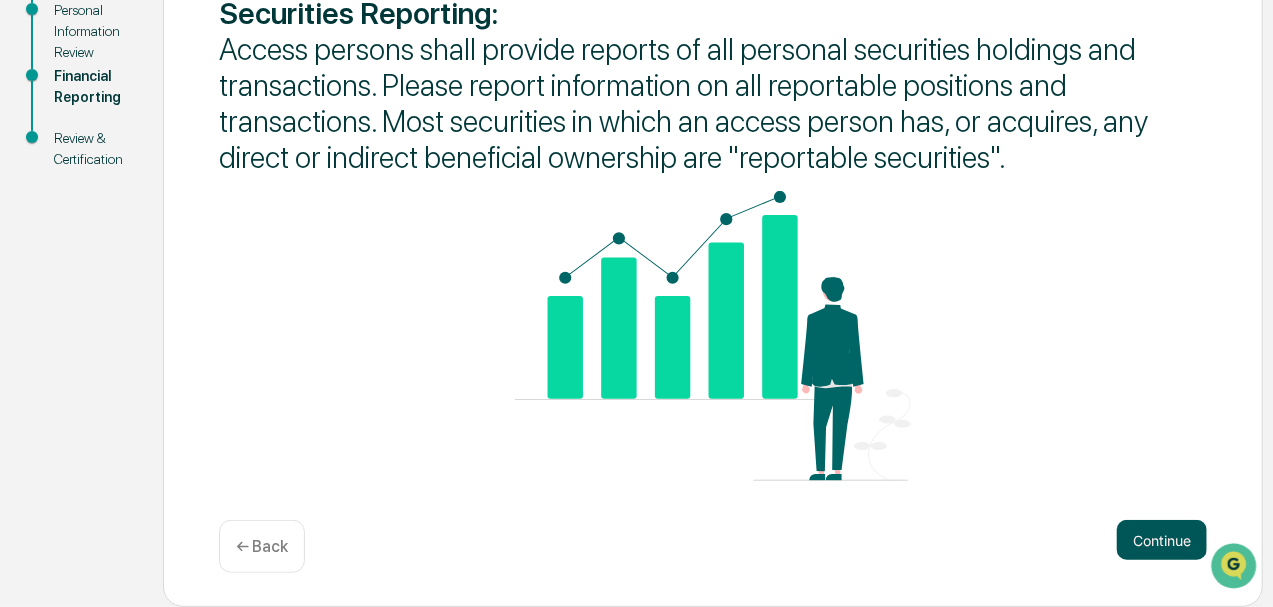 click on "Continue" at bounding box center (1162, 540) 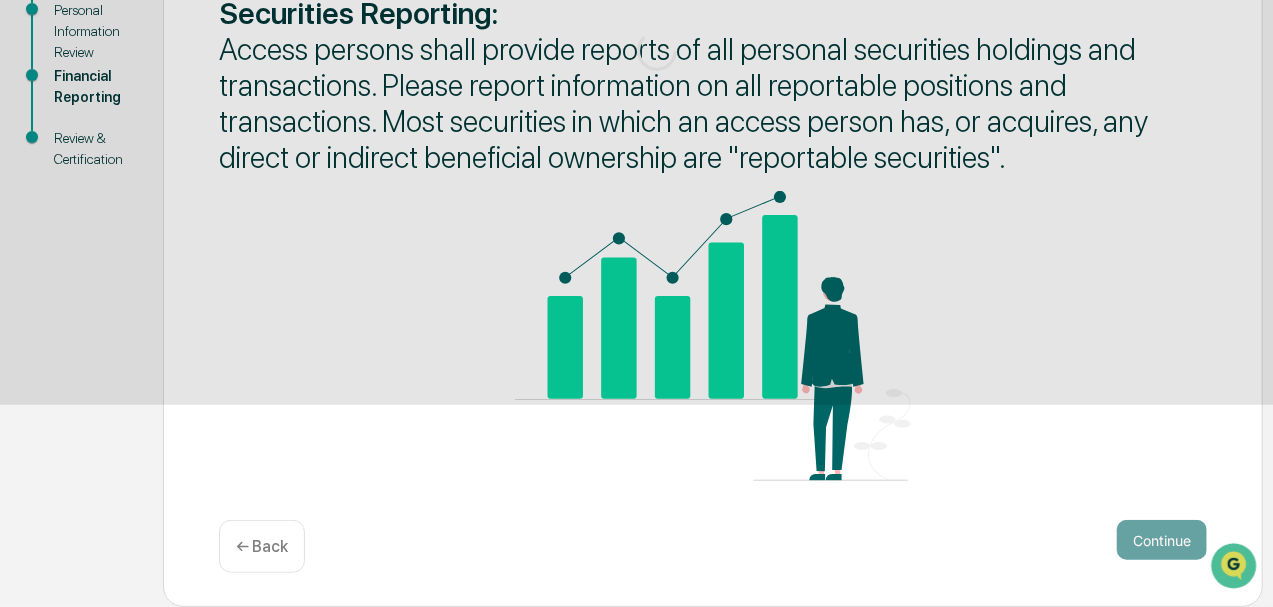 scroll, scrollTop: 198, scrollLeft: 0, axis: vertical 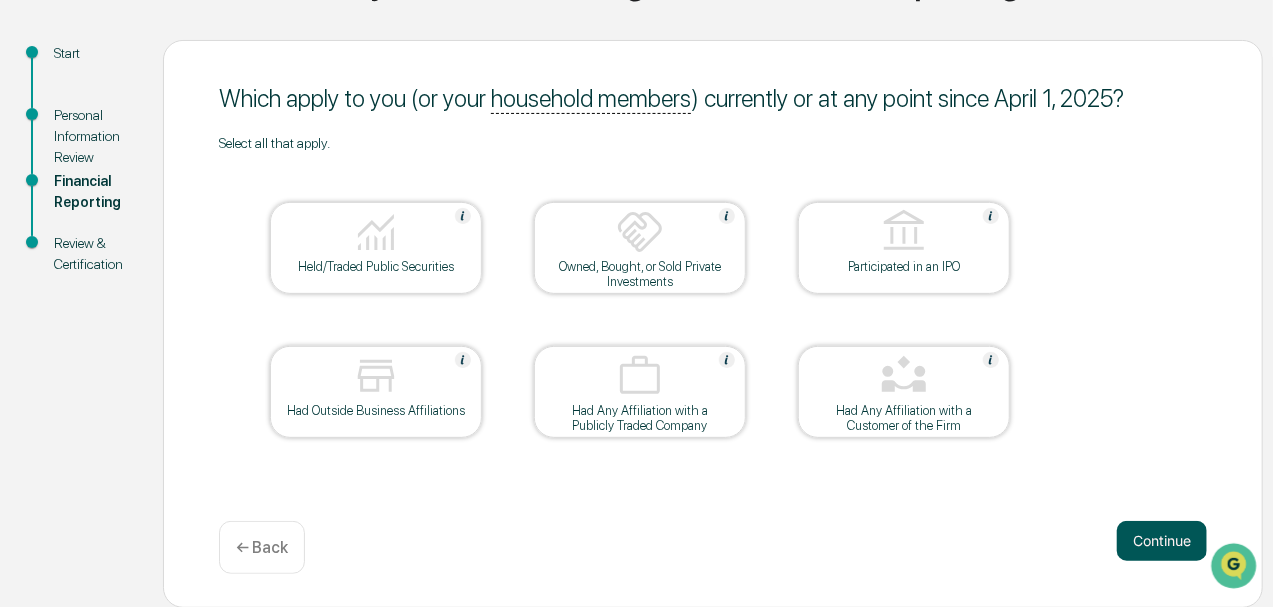 click on "Continue" at bounding box center (1162, 541) 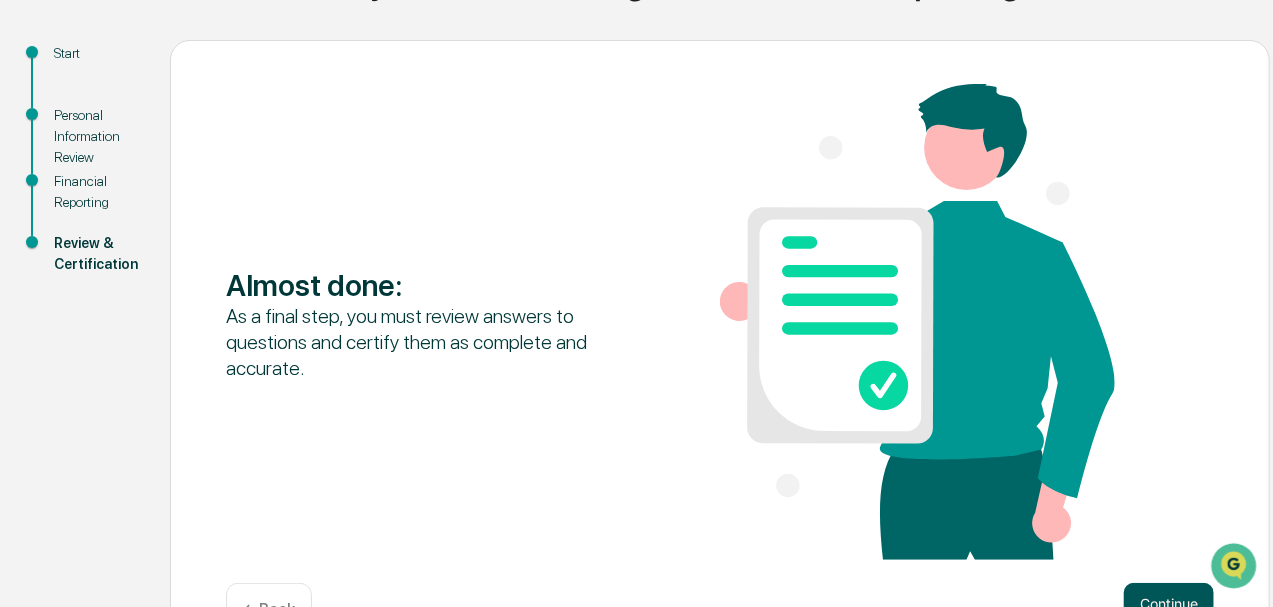 click on "Continue" at bounding box center [1169, 603] 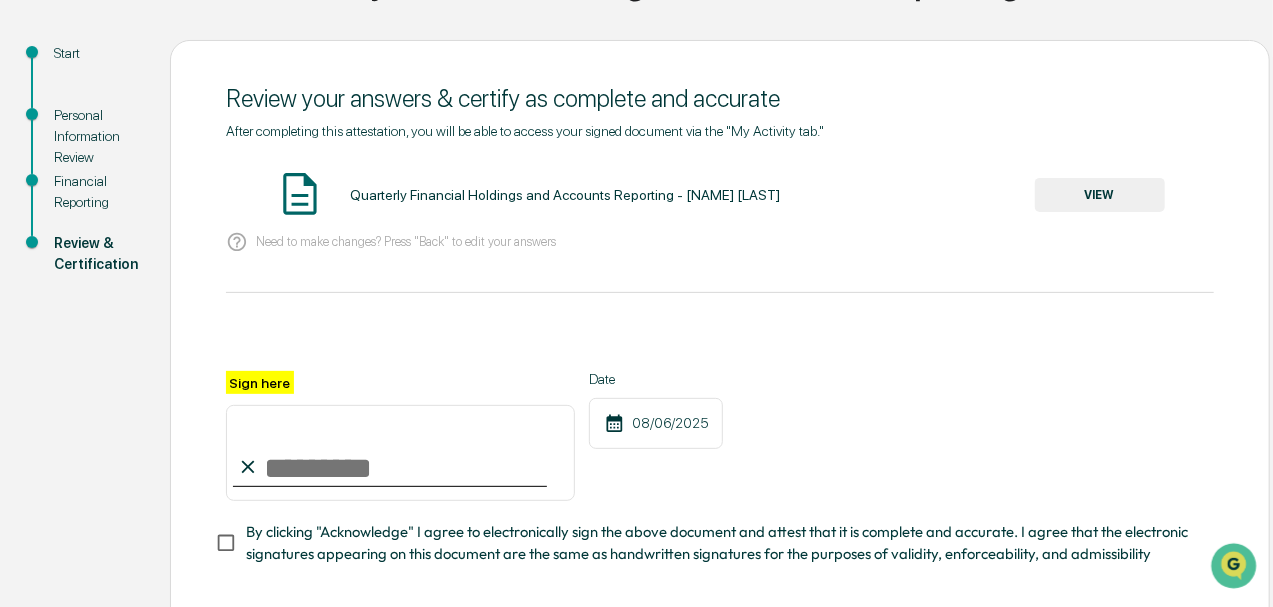 click on "Sign here" at bounding box center [400, 453] 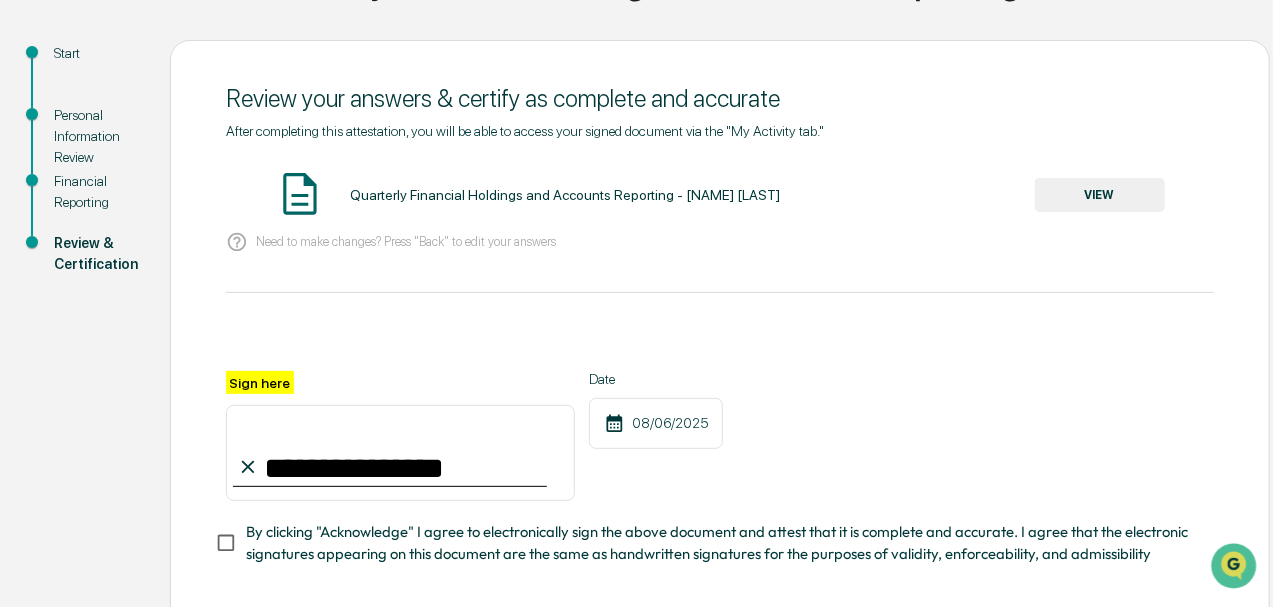 scroll, scrollTop: 265, scrollLeft: 0, axis: vertical 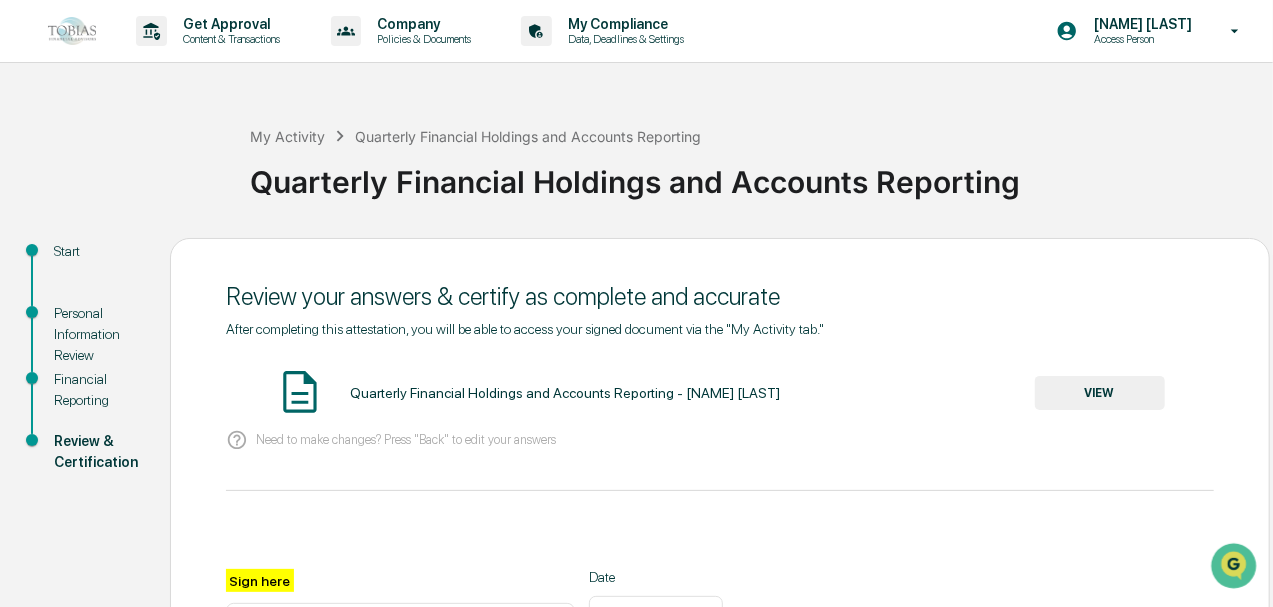 click on "Financial Reporting" at bounding box center [96, 390] 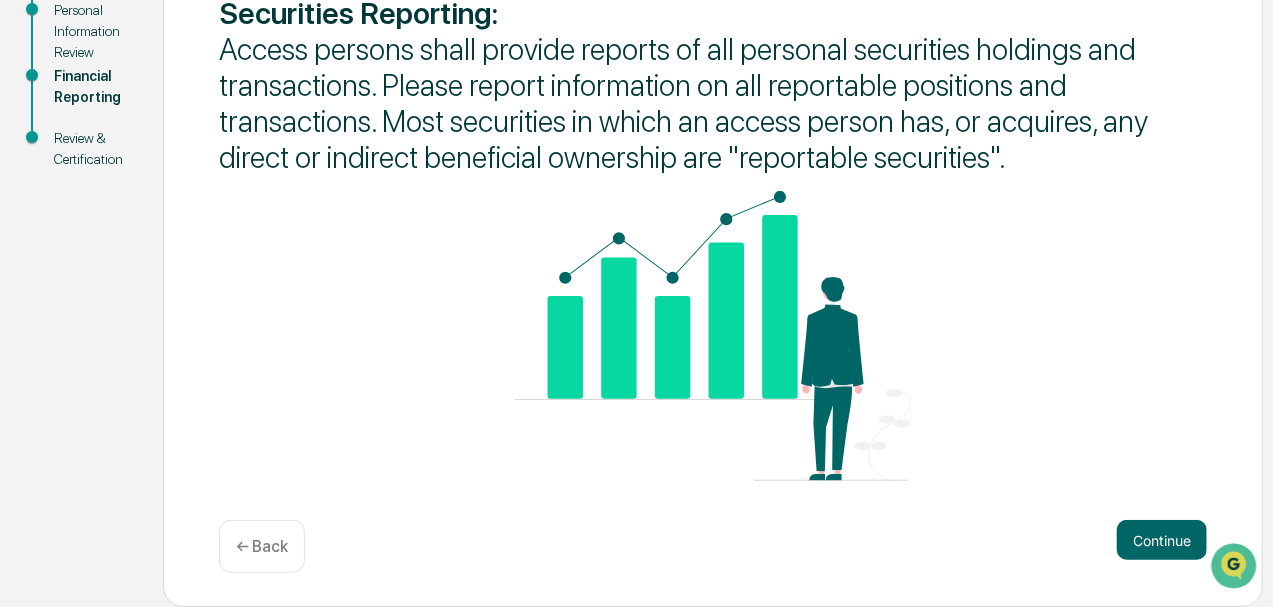 click on "Personal Information Review" at bounding box center (92, 31) 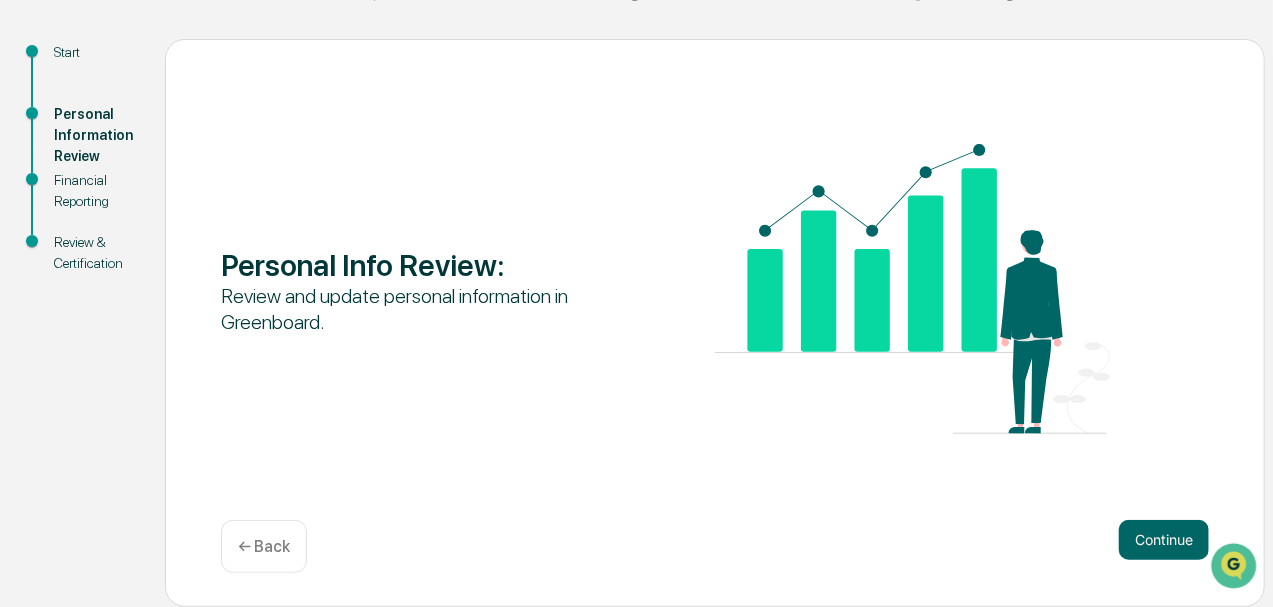 scroll, scrollTop: 198, scrollLeft: 0, axis: vertical 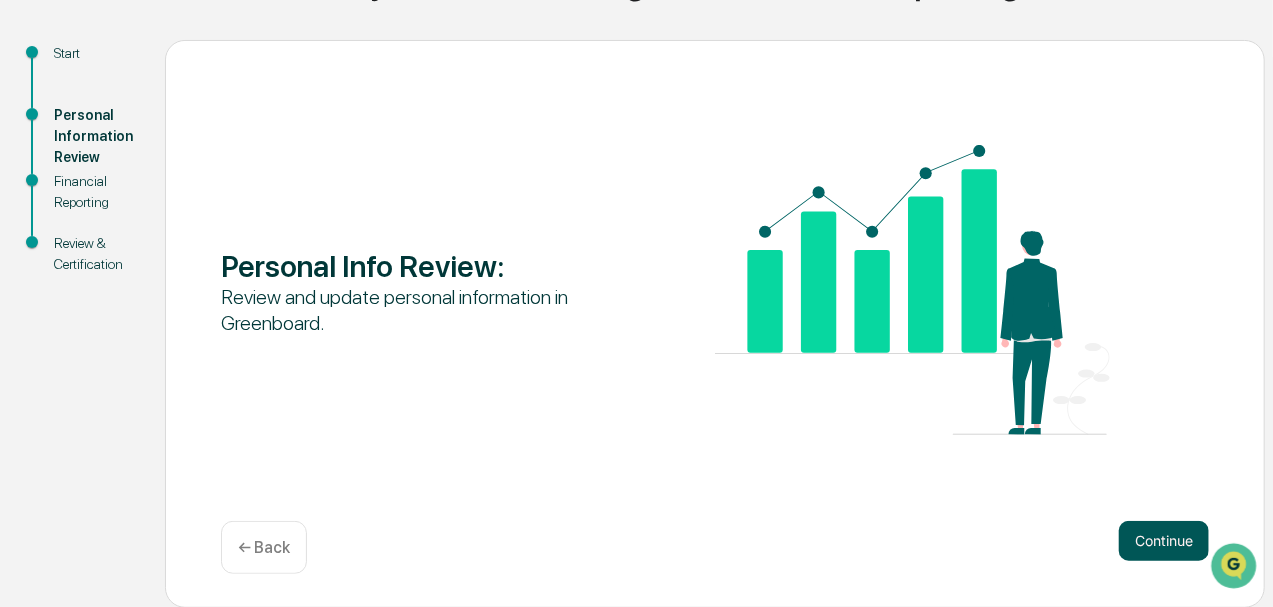 click on "Continue" at bounding box center (1164, 541) 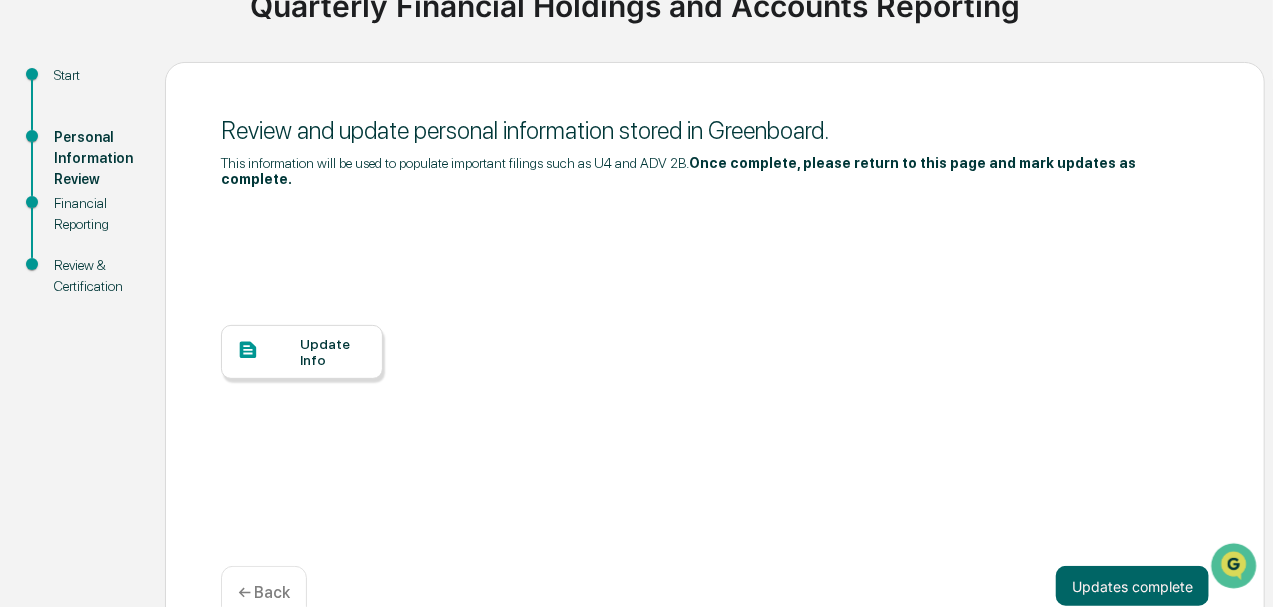 scroll, scrollTop: 206, scrollLeft: 0, axis: vertical 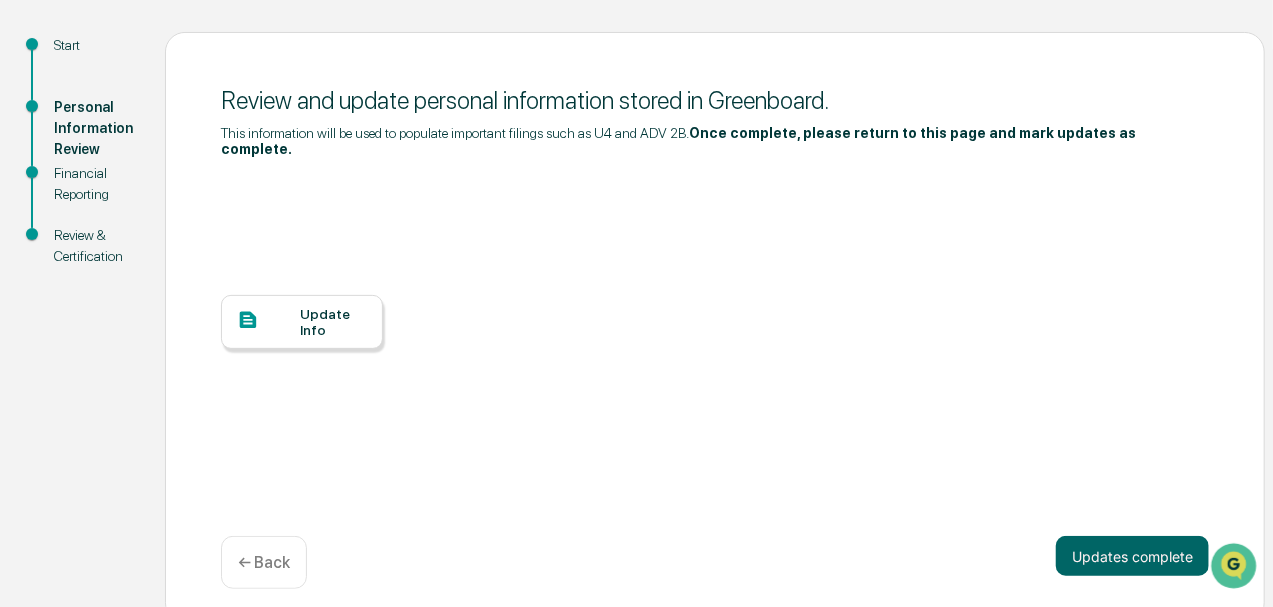 click on "Update Info" at bounding box center (333, 322) 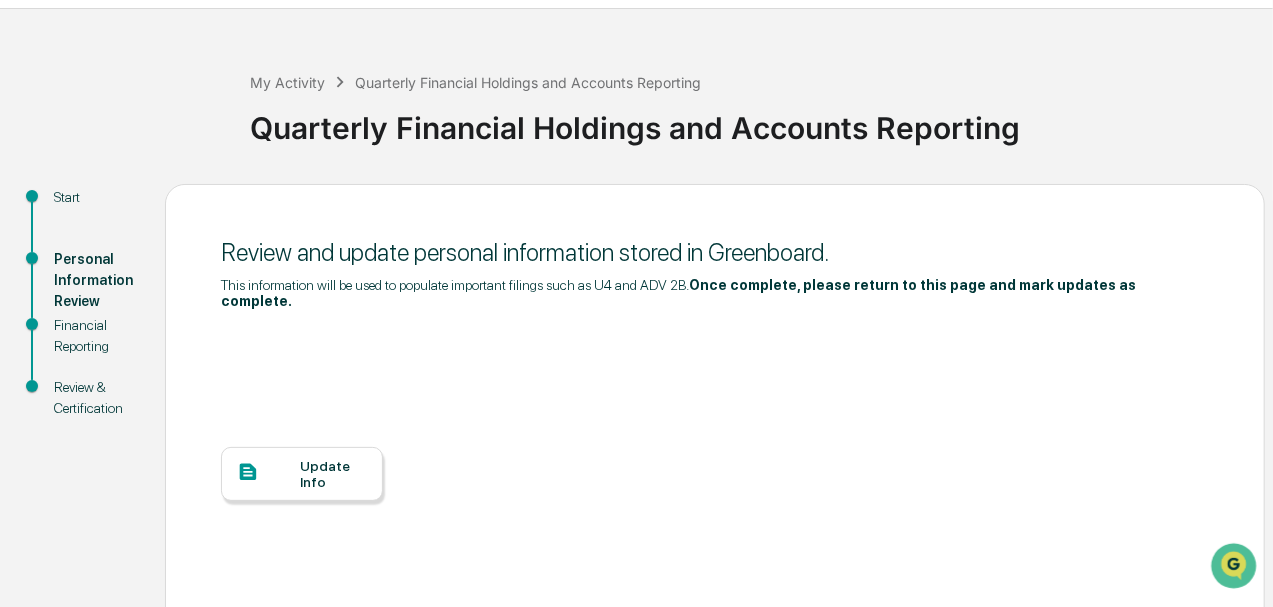 scroll, scrollTop: 0, scrollLeft: 0, axis: both 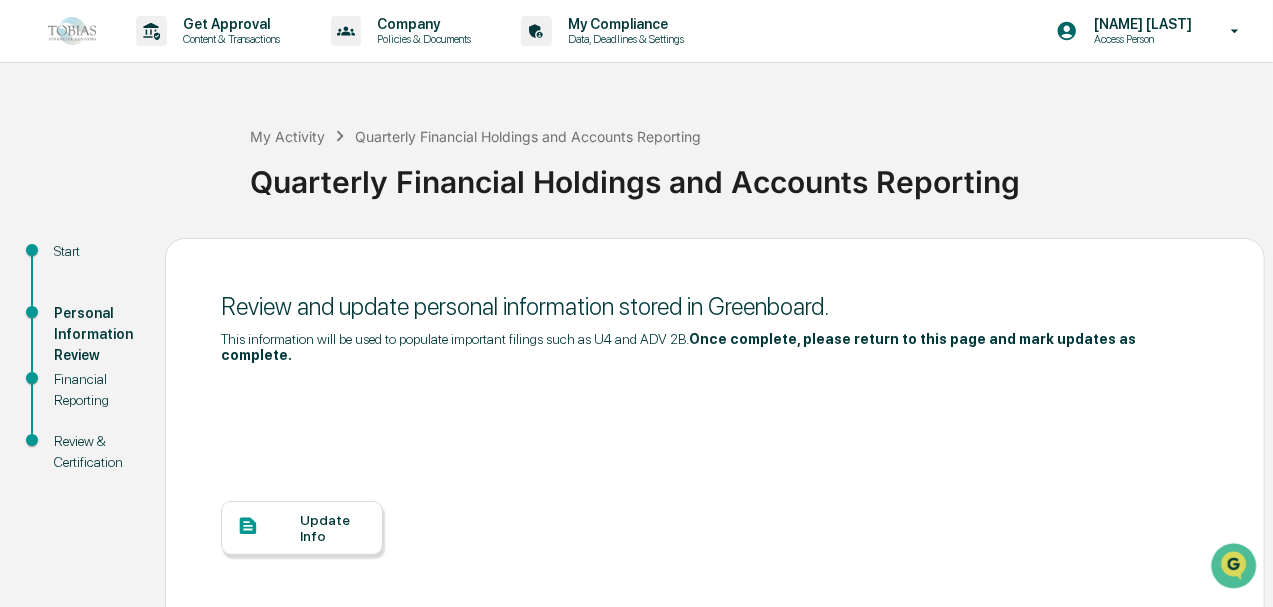 click at bounding box center [72, 30] 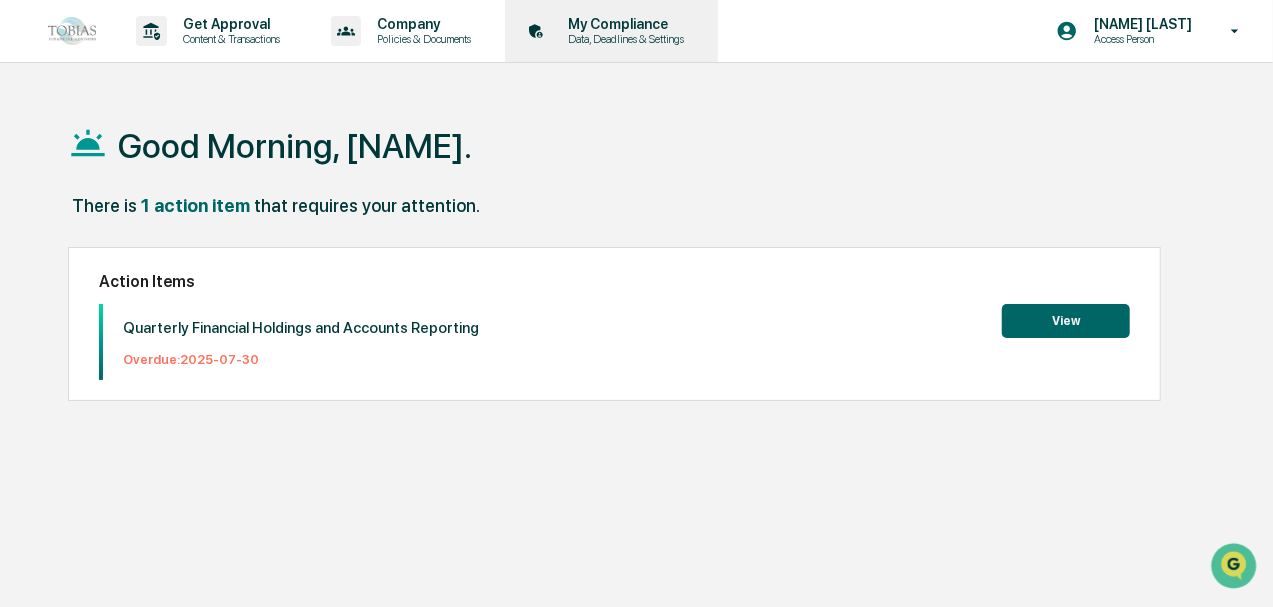 click on "Data, Deadlines & Settings" at bounding box center [623, 39] 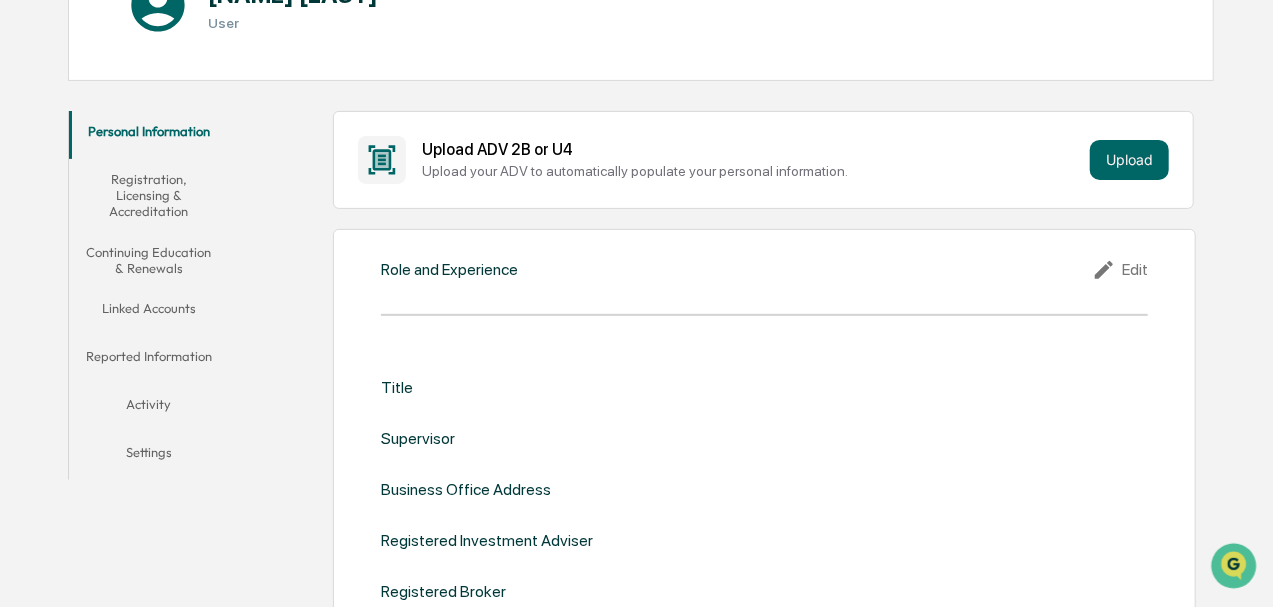 scroll, scrollTop: 333, scrollLeft: 0, axis: vertical 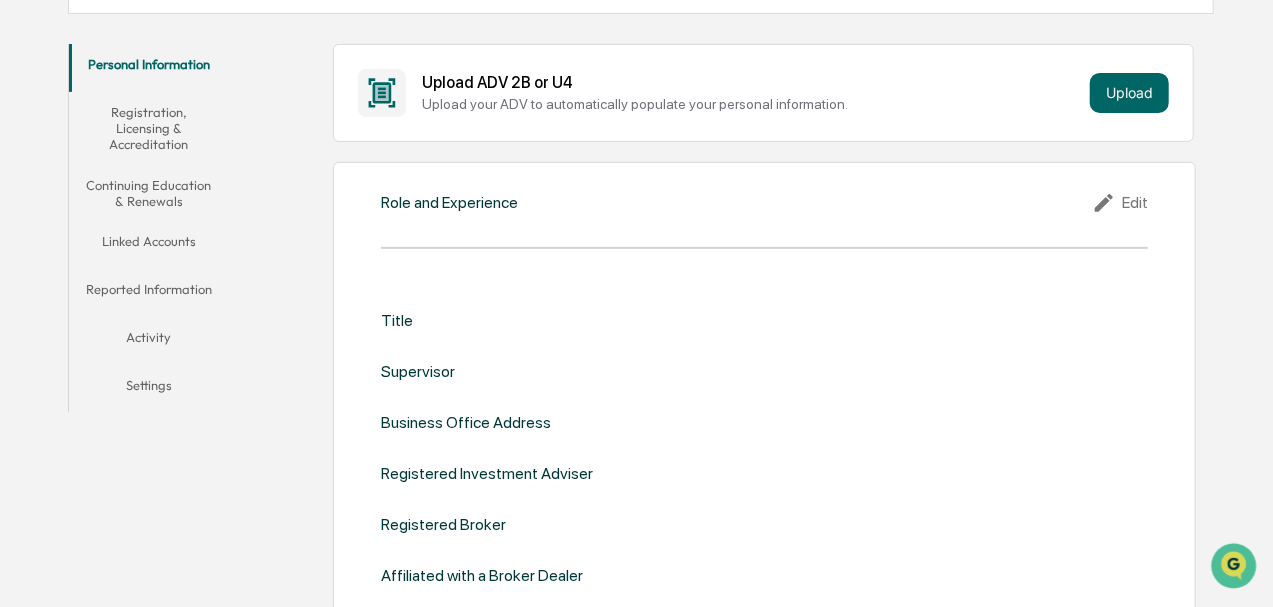 click on "Reported Information" at bounding box center (148, 293) 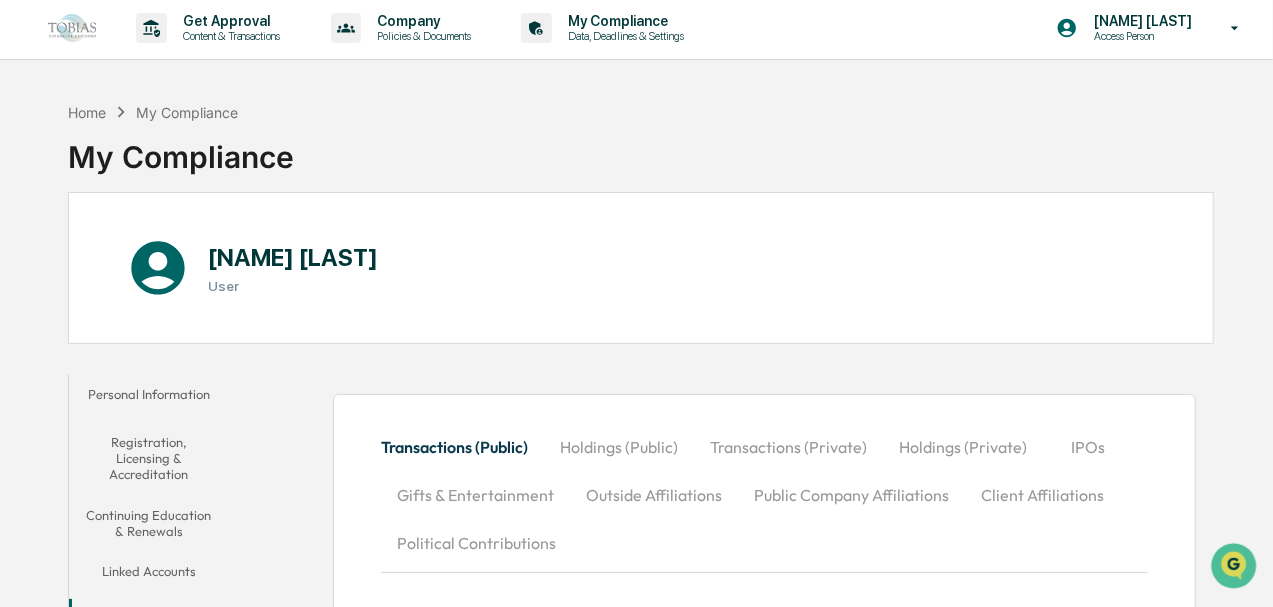 scroll, scrollTop: 0, scrollLeft: 0, axis: both 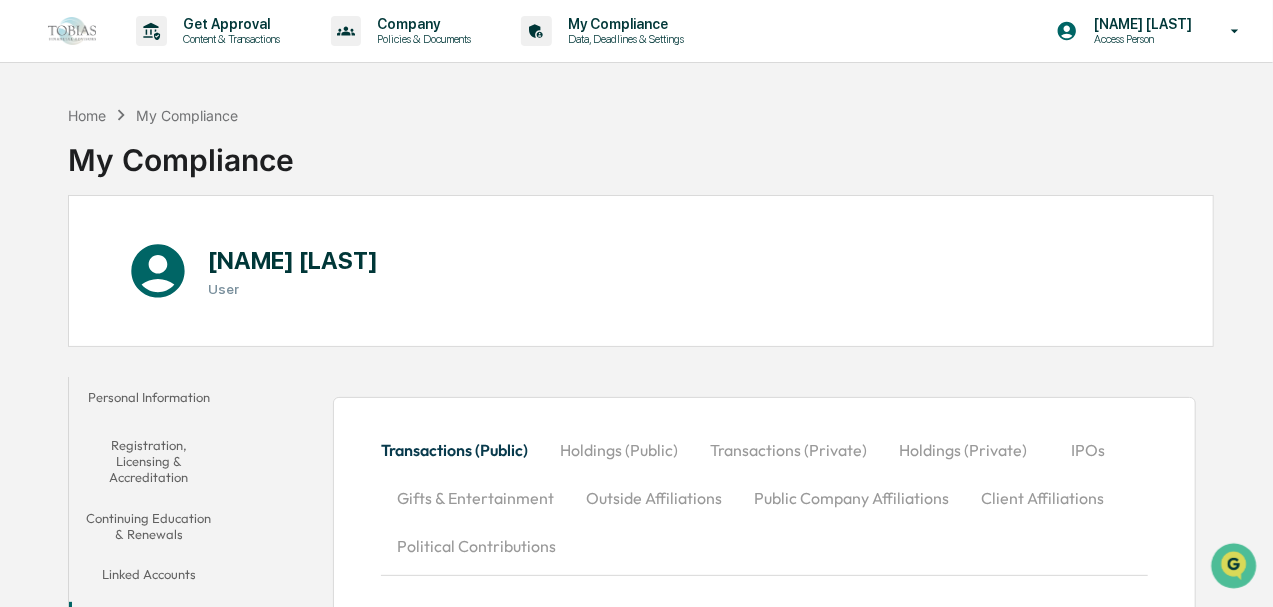 click 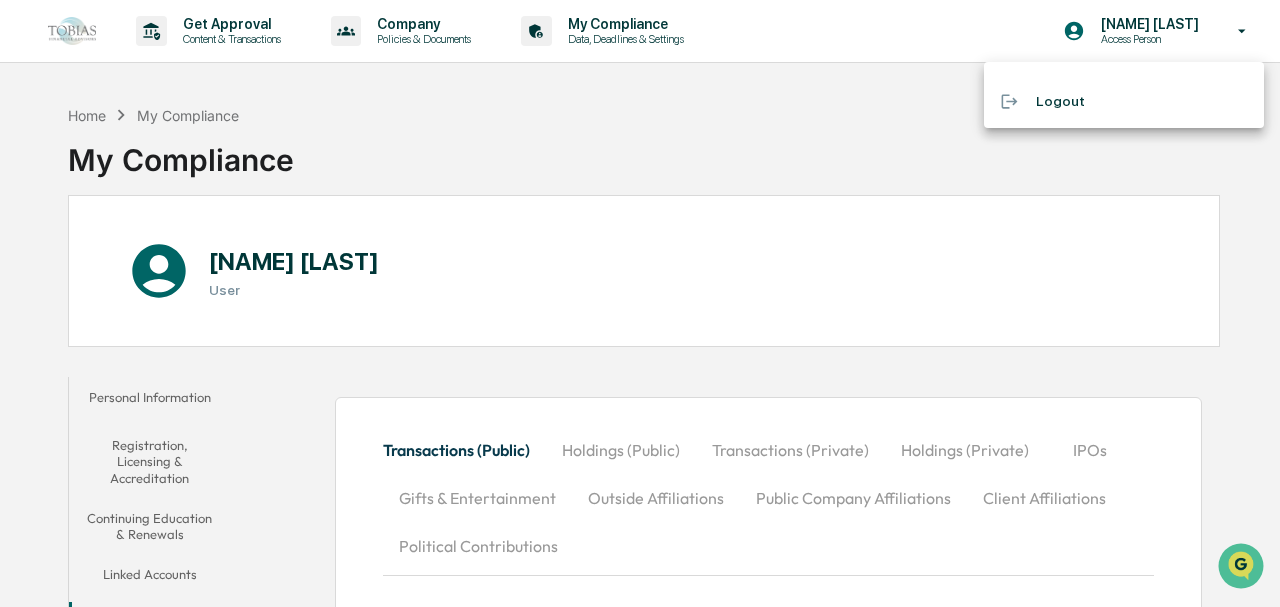 click at bounding box center (640, 303) 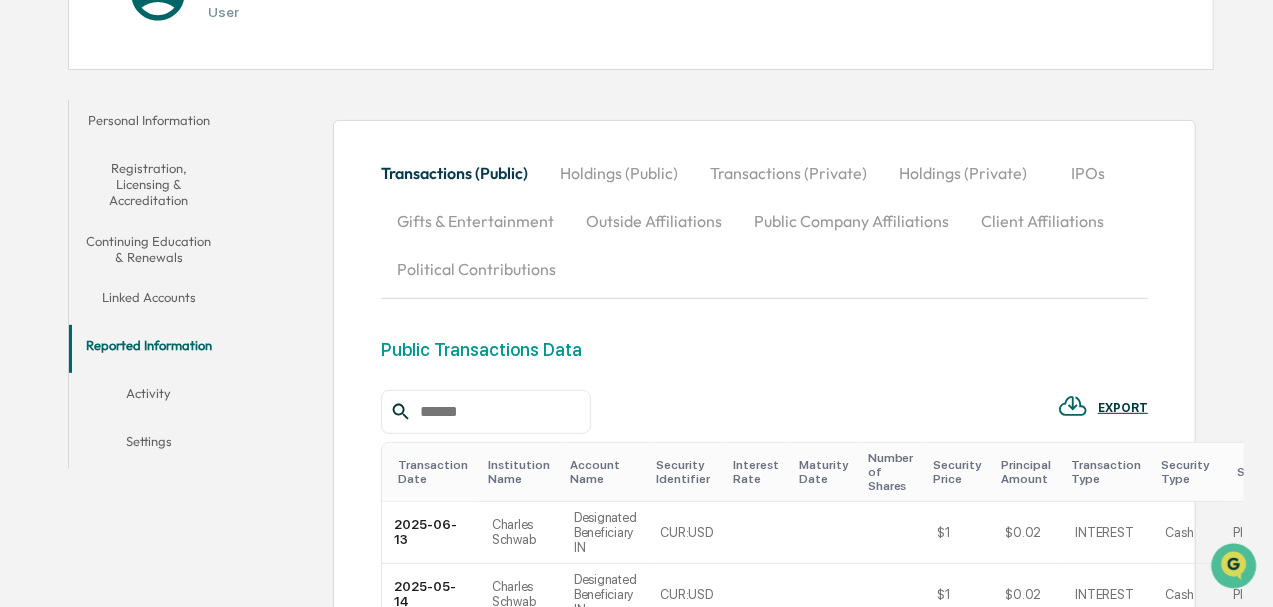 scroll, scrollTop: 200, scrollLeft: 0, axis: vertical 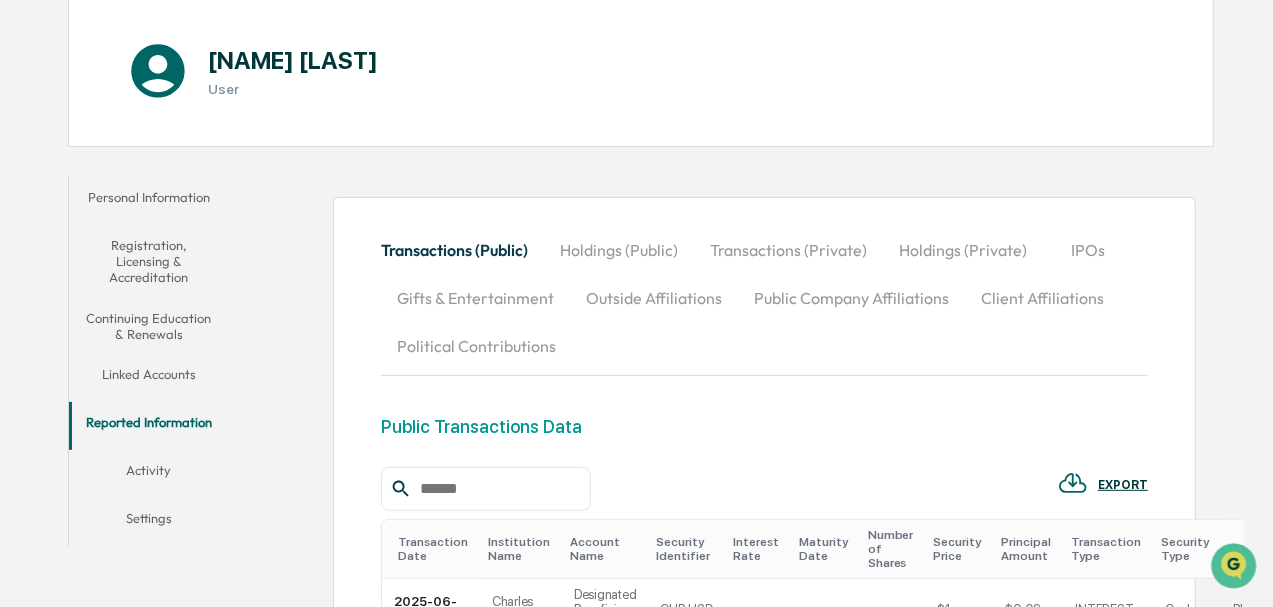 click on "Outside Affiliations" at bounding box center [654, 298] 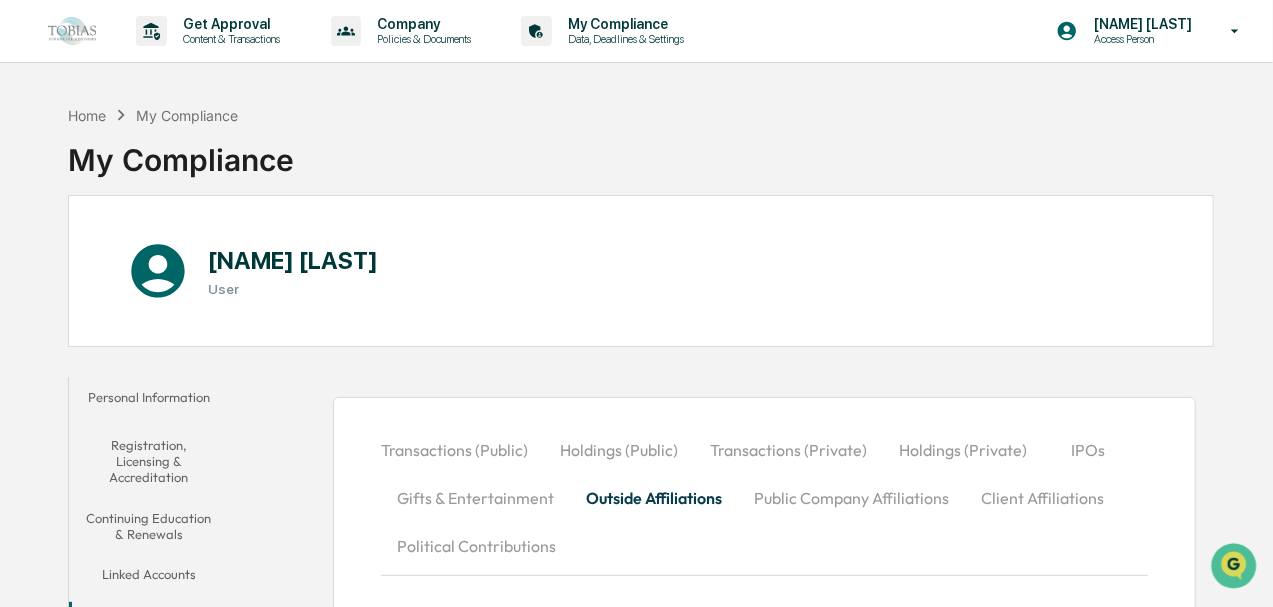 scroll, scrollTop: 0, scrollLeft: 0, axis: both 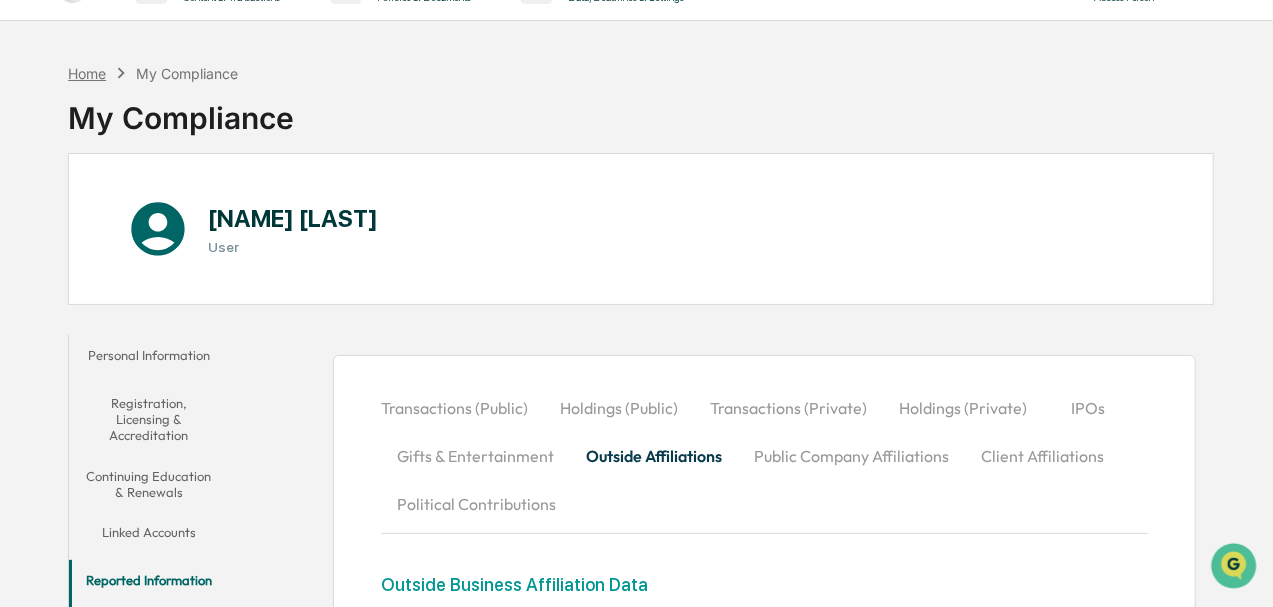 click on "Home" at bounding box center [87, 73] 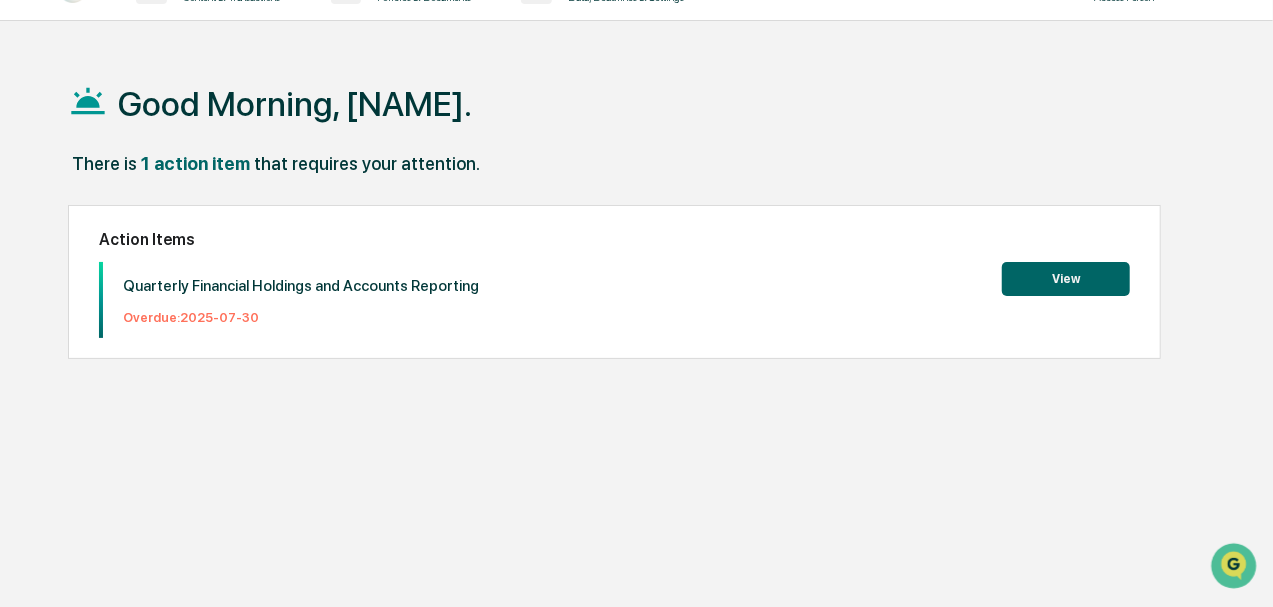 click on "View" at bounding box center [1066, 279] 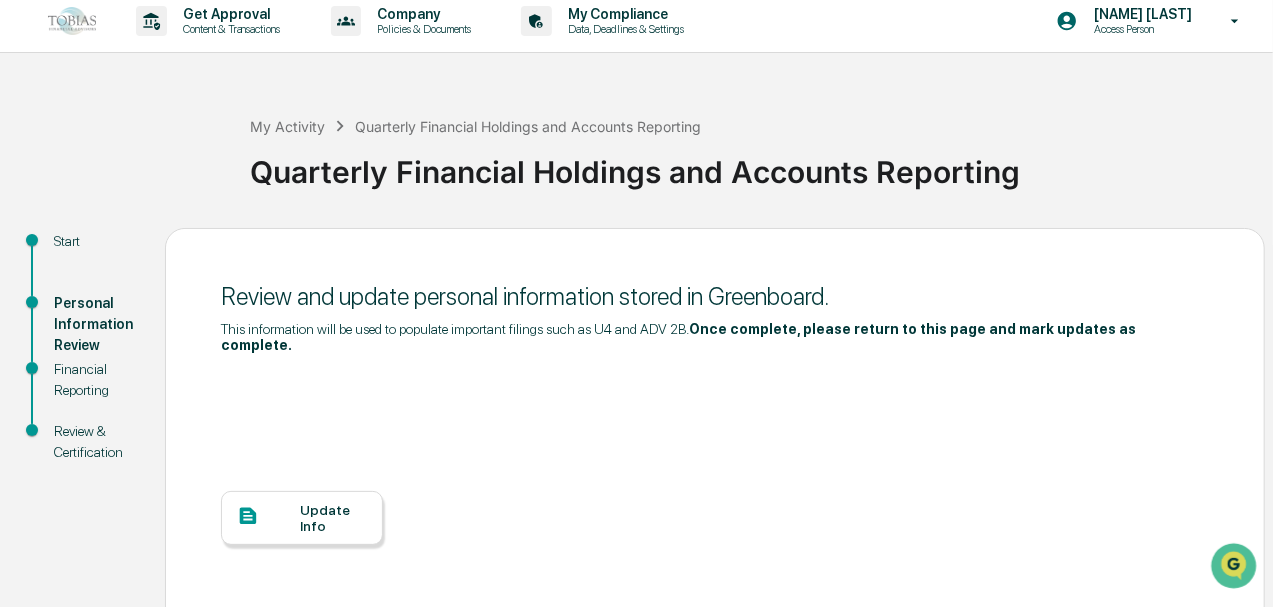 scroll, scrollTop: 206, scrollLeft: 0, axis: vertical 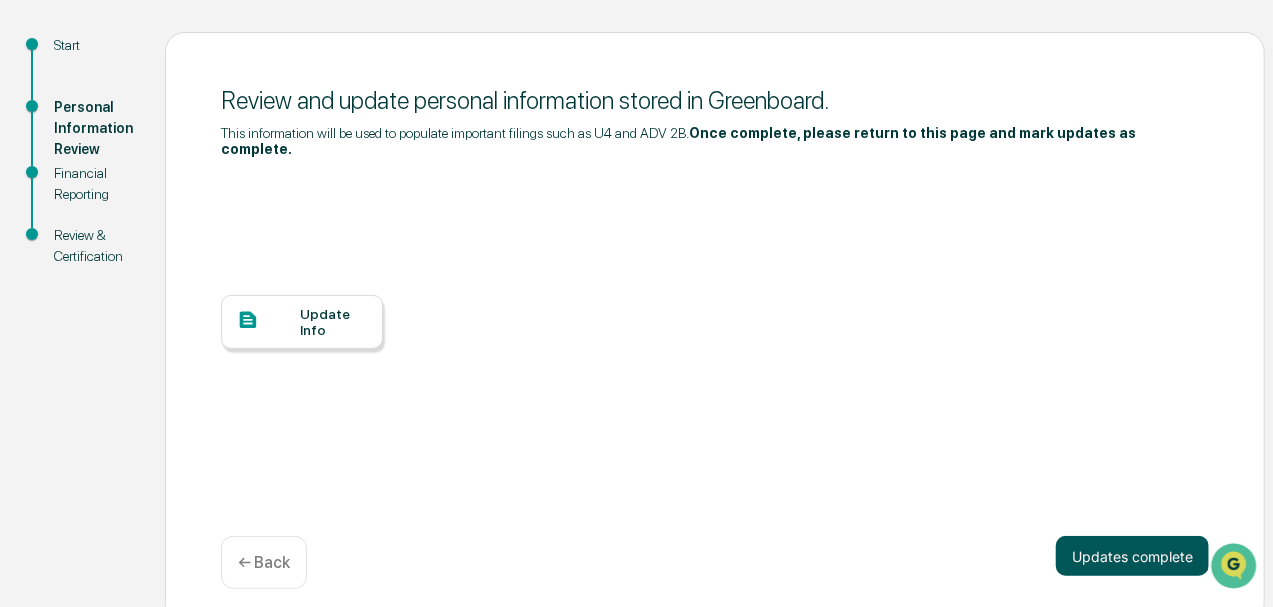 click on "Updates complete" at bounding box center (1132, 556) 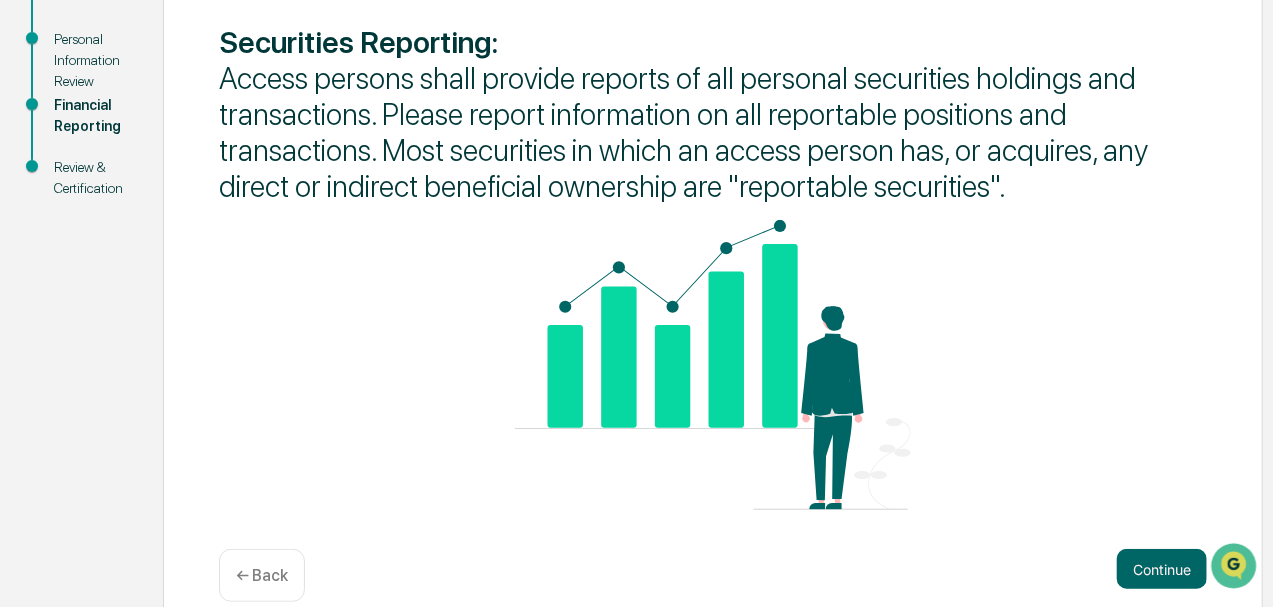 scroll, scrollTop: 303, scrollLeft: 0, axis: vertical 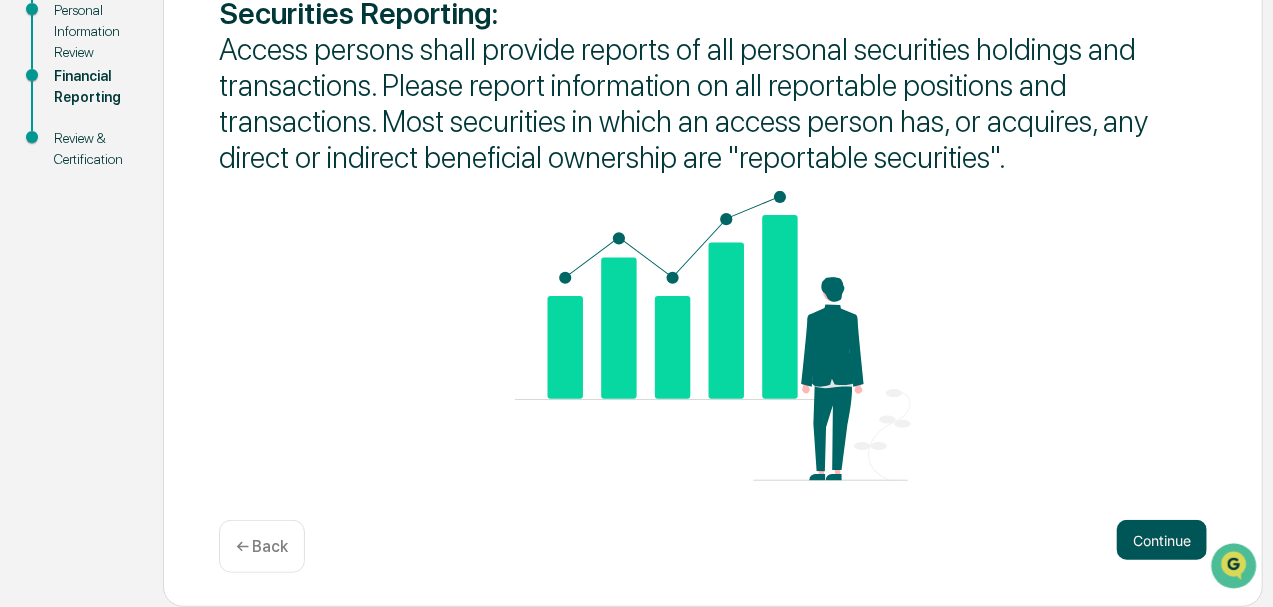 click on "Continue ← Back" at bounding box center [713, 546] 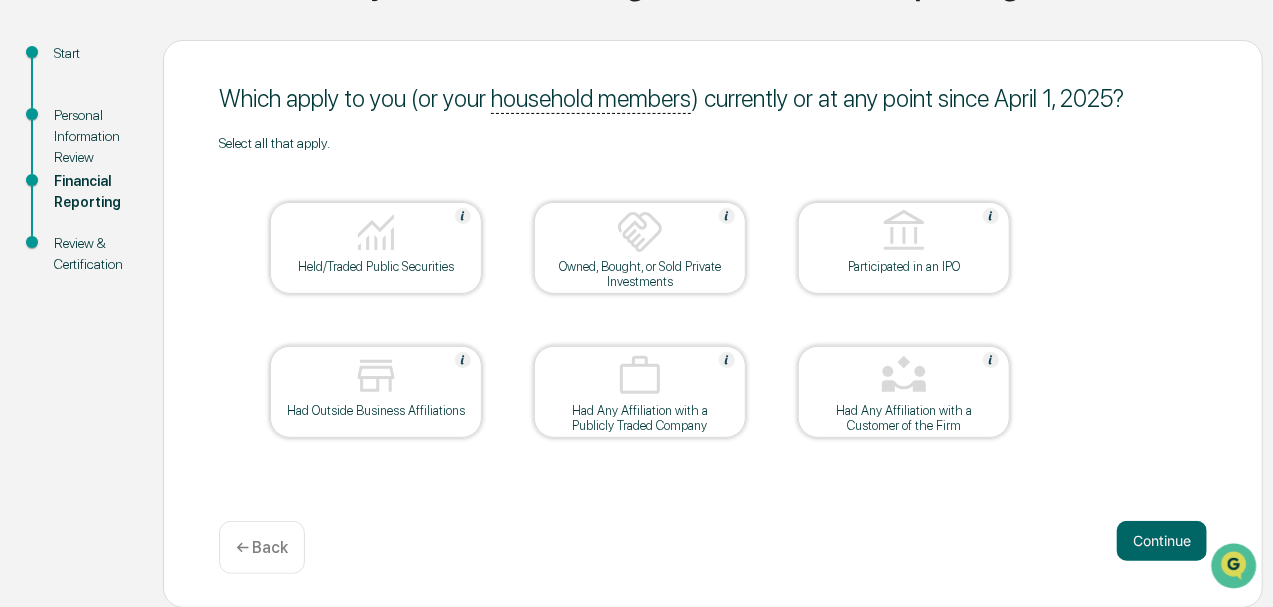 click on "Continue" at bounding box center (1162, 541) 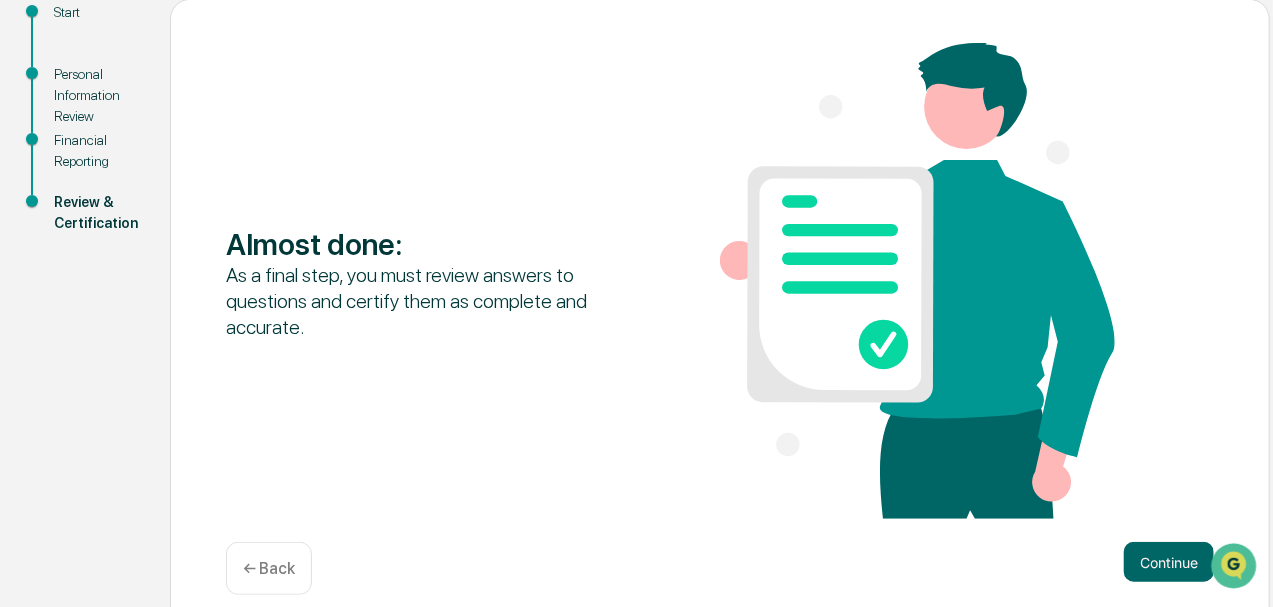 scroll, scrollTop: 262, scrollLeft: 0, axis: vertical 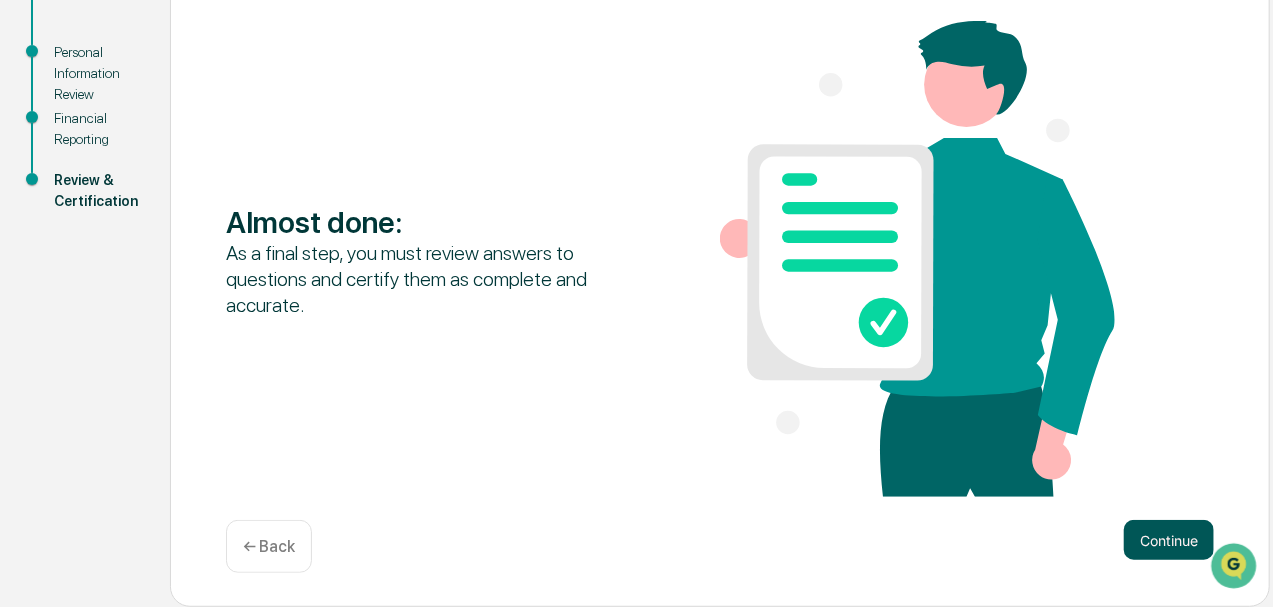 click on "Continue" at bounding box center (1169, 540) 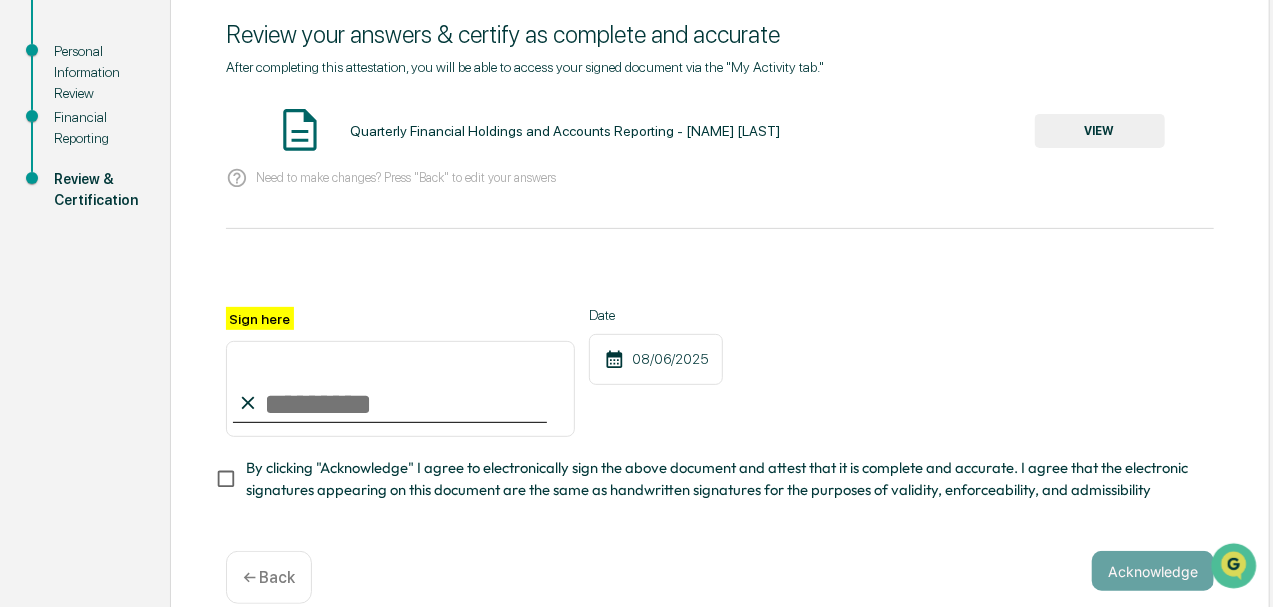 drag, startPoint x: 254, startPoint y: 402, endPoint x: 286, endPoint y: 398, distance: 32.24903 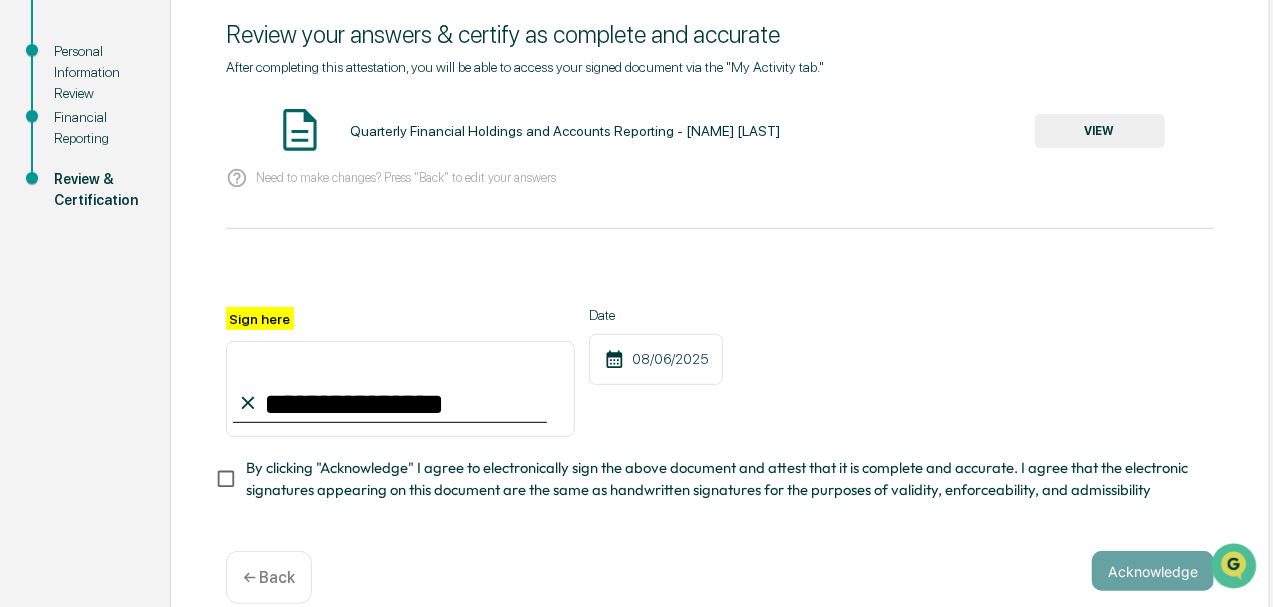 type on "**********" 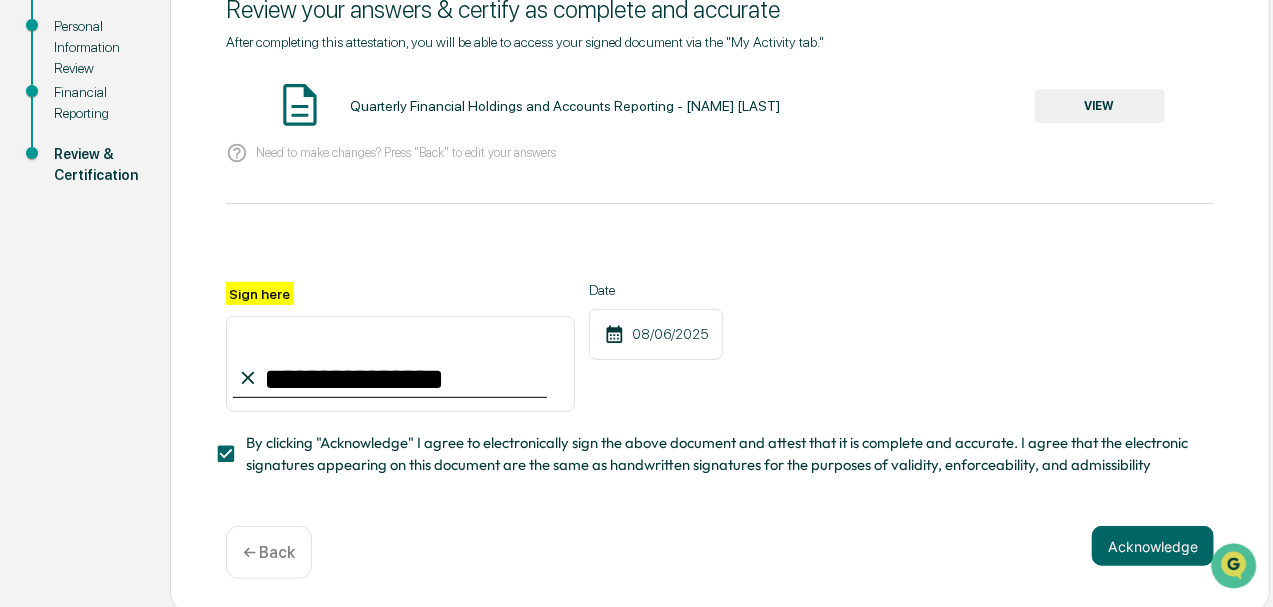scroll, scrollTop: 300, scrollLeft: 0, axis: vertical 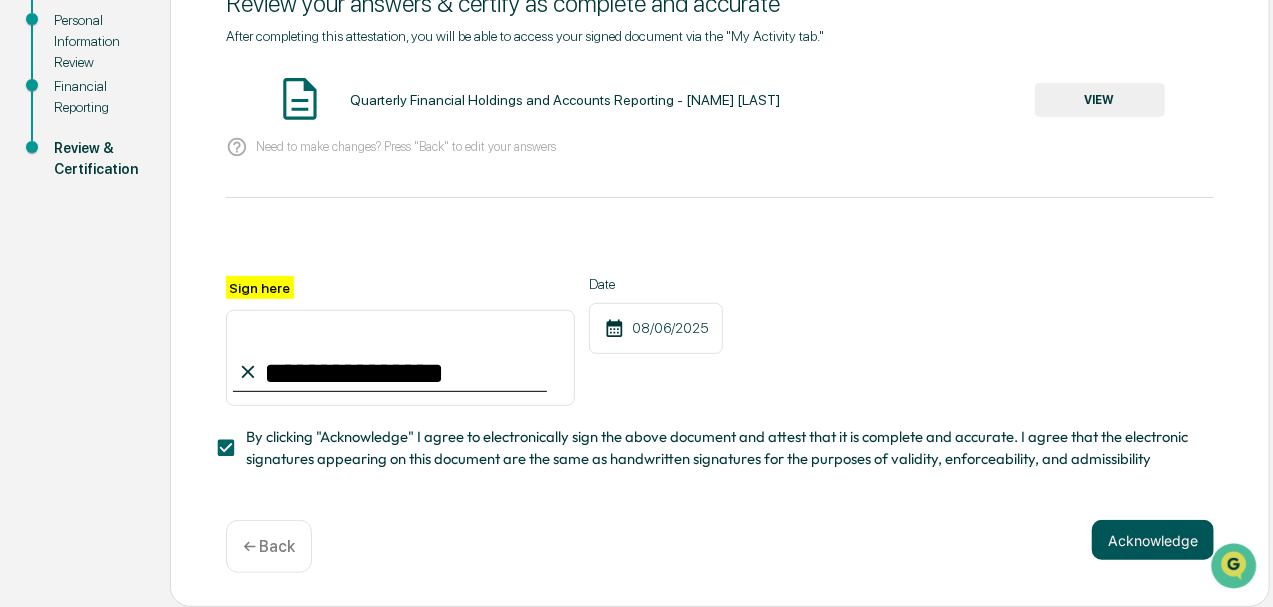 click on "Acknowledge" at bounding box center [1153, 540] 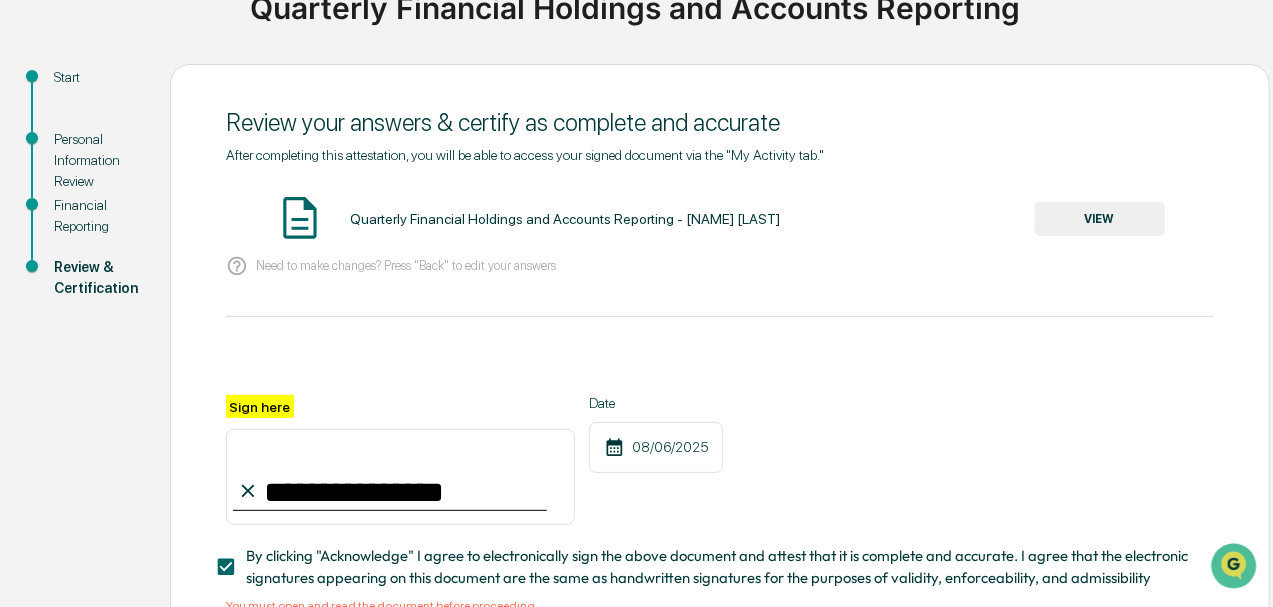 scroll, scrollTop: 100, scrollLeft: 0, axis: vertical 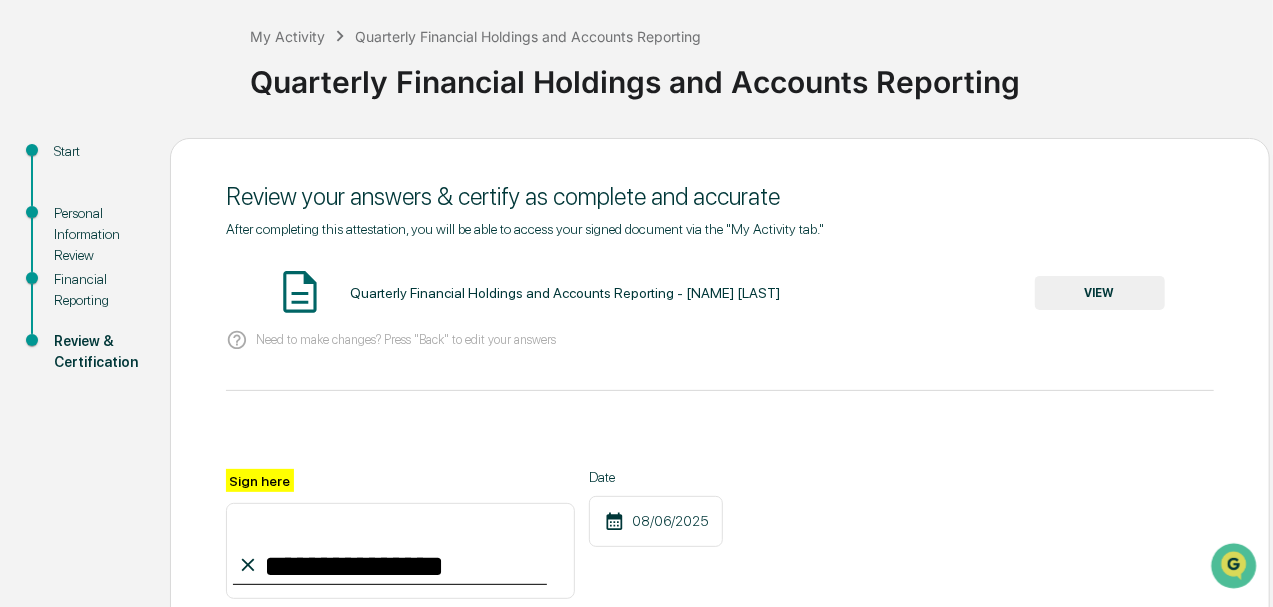 click on "VIEW" at bounding box center [1100, 293] 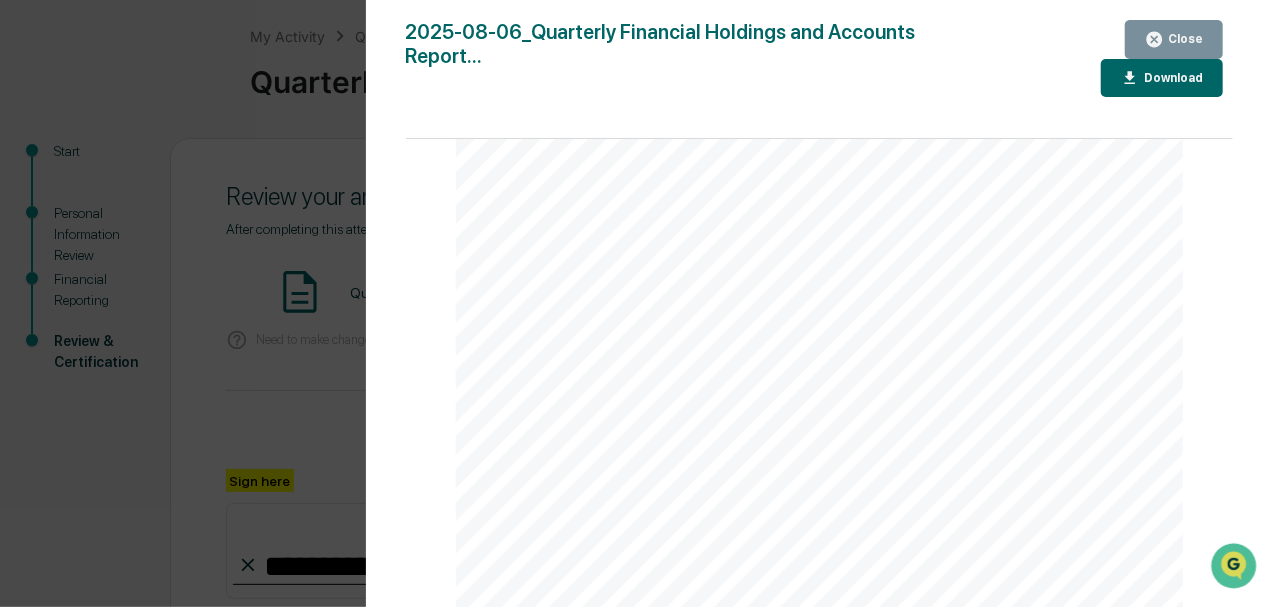 scroll, scrollTop: 1198, scrollLeft: 0, axis: vertical 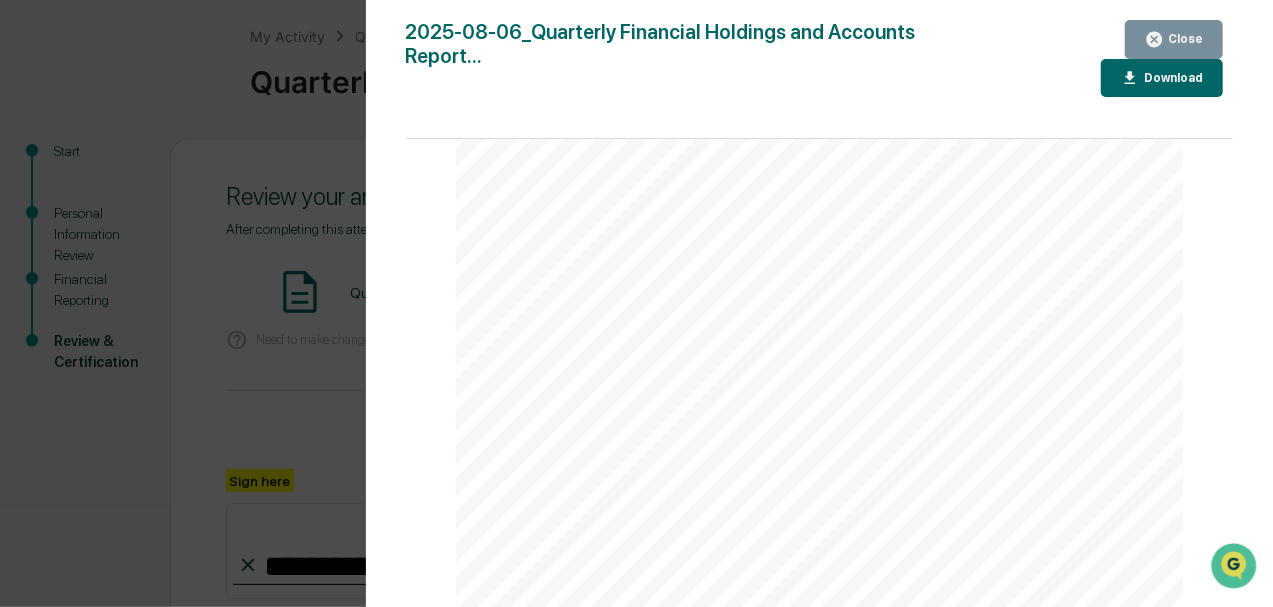 click 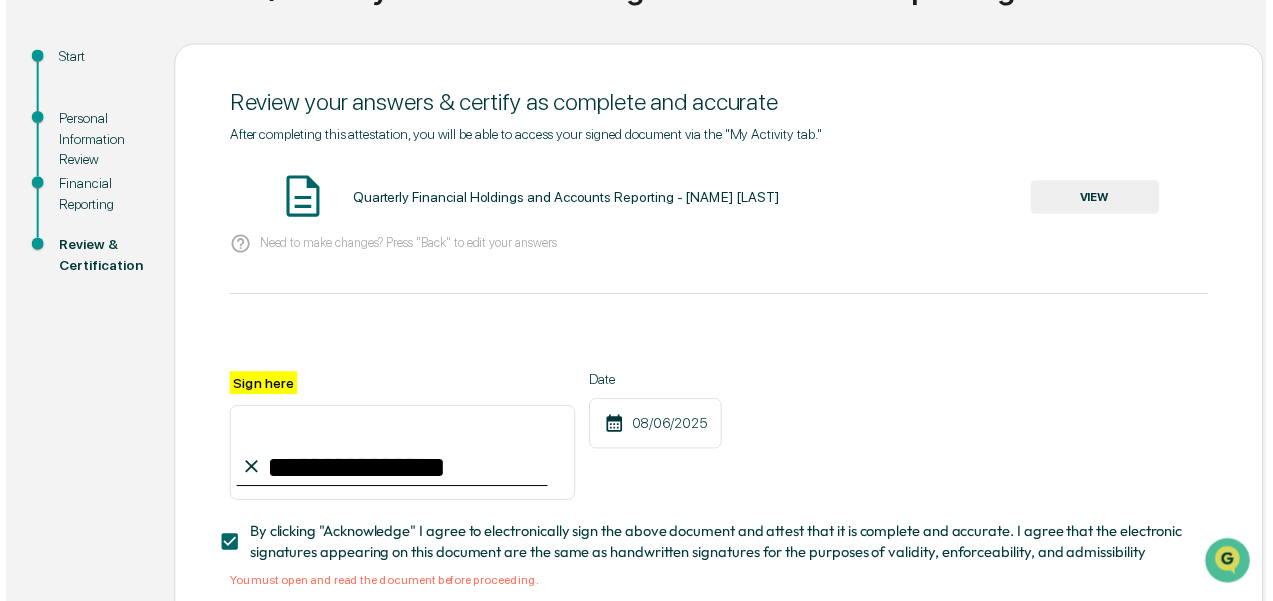 scroll, scrollTop: 324, scrollLeft: 0, axis: vertical 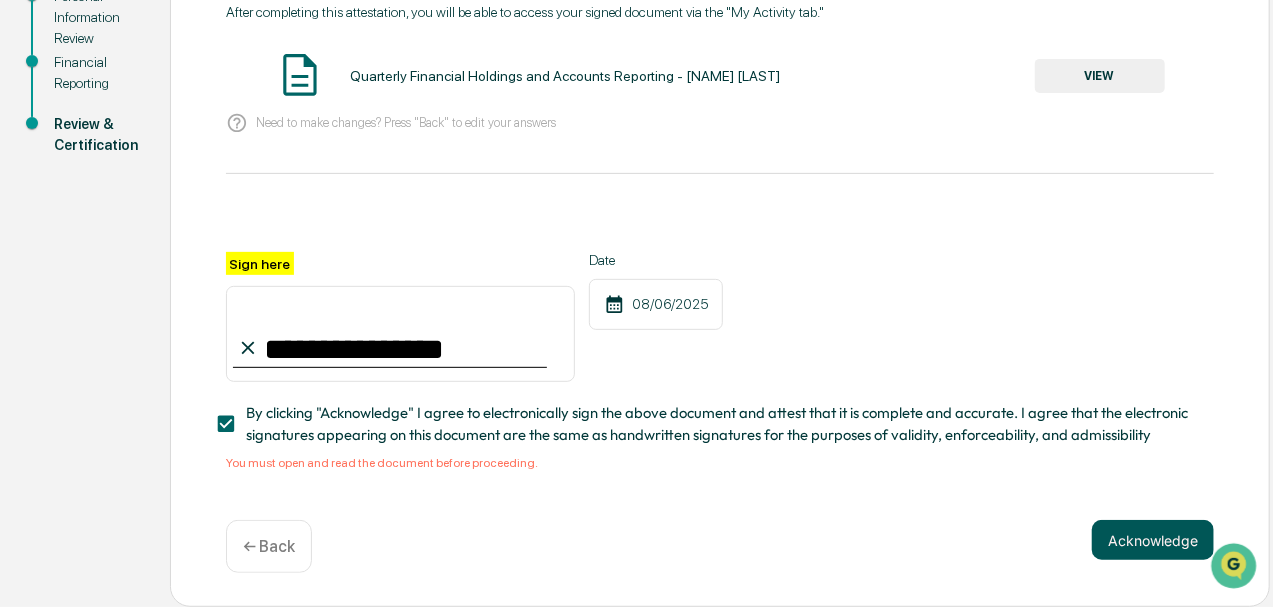 click on "Acknowledge" at bounding box center (1153, 540) 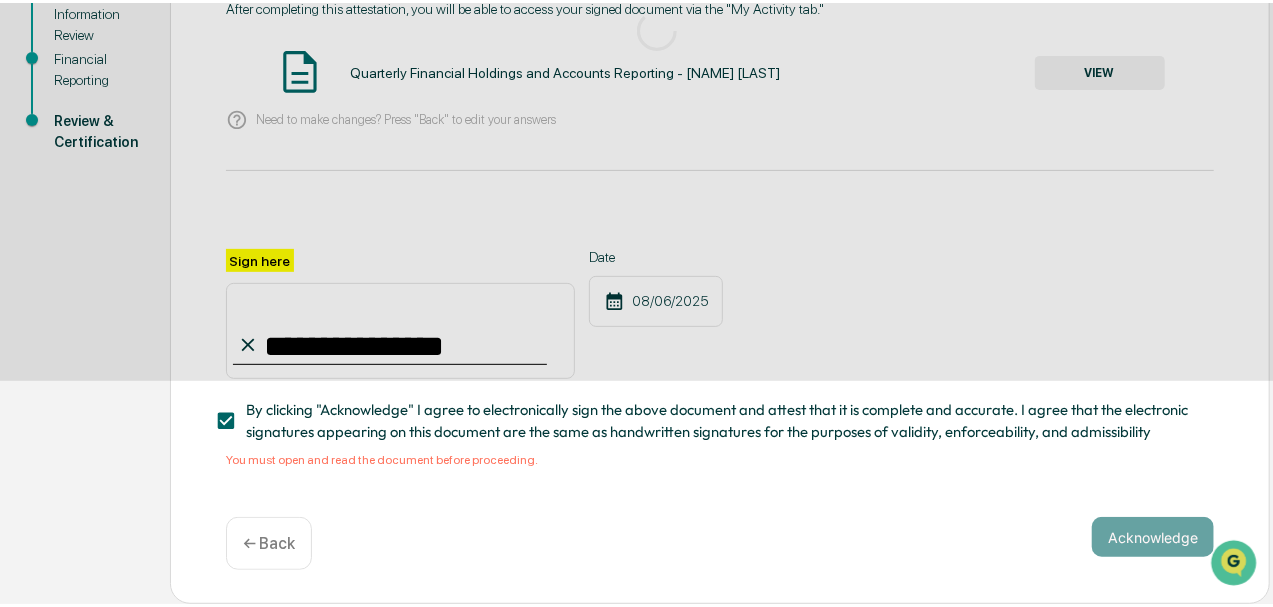 scroll, scrollTop: 198, scrollLeft: 0, axis: vertical 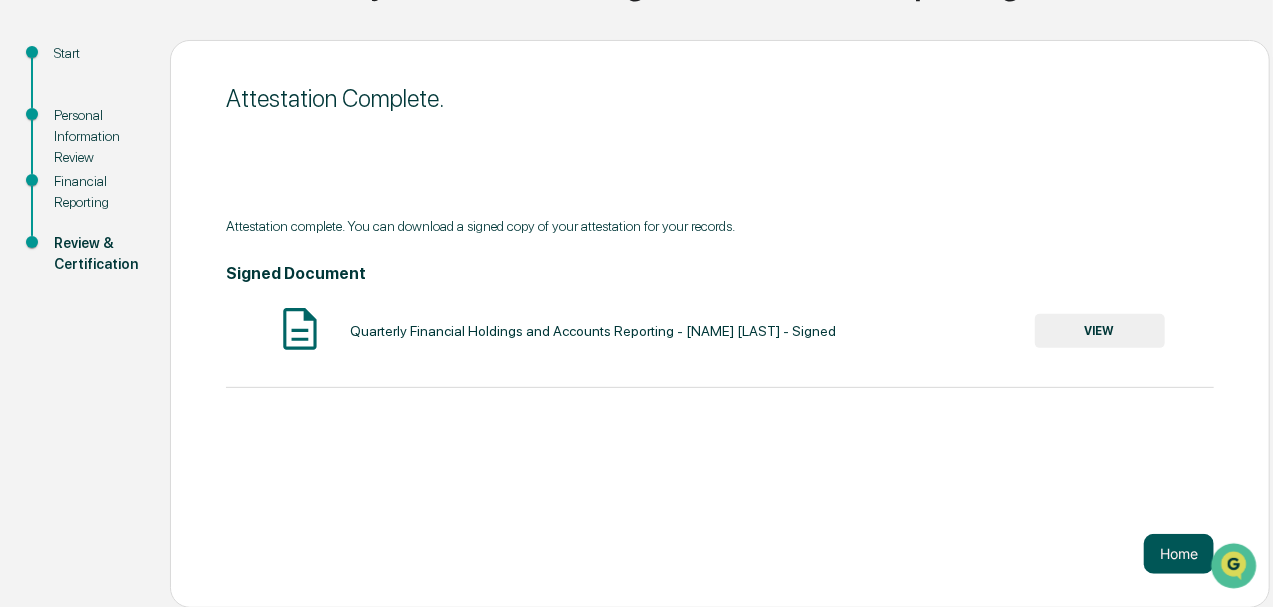 click on "Home" at bounding box center (1179, 554) 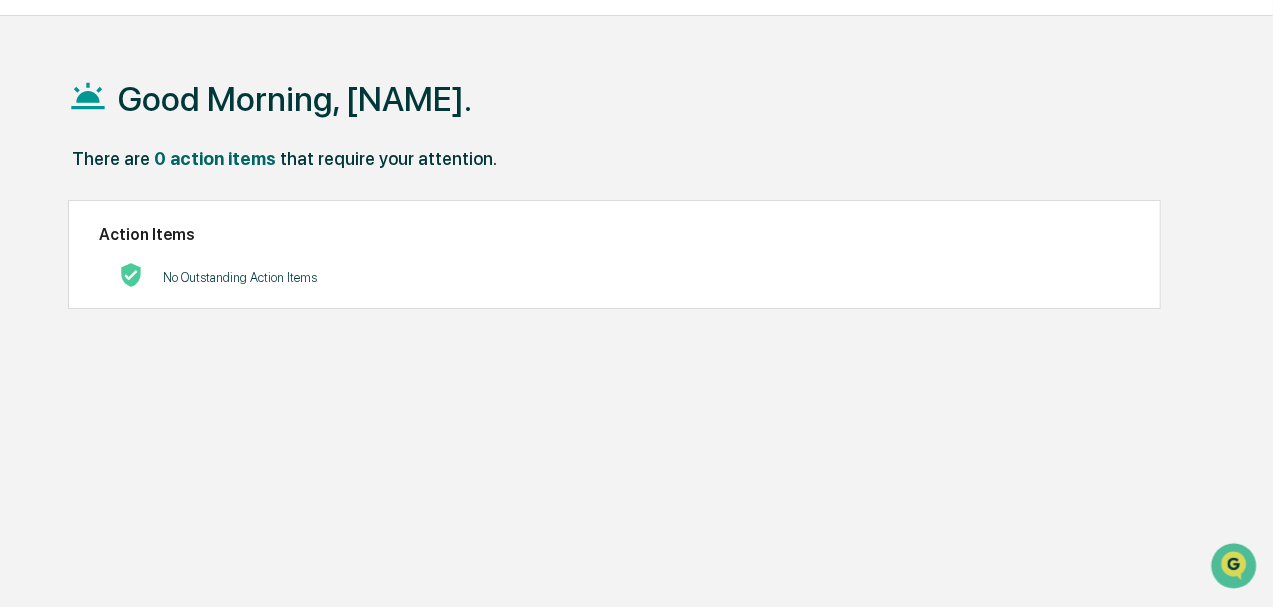 scroll, scrollTop: 0, scrollLeft: 0, axis: both 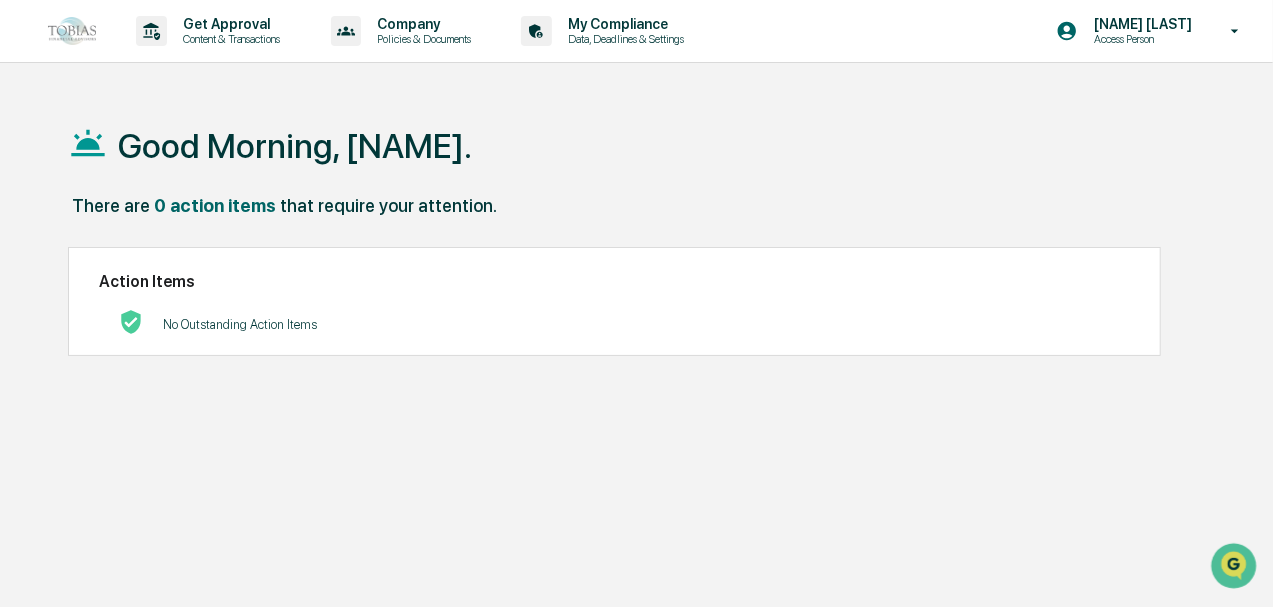 click at bounding box center [72, 30] 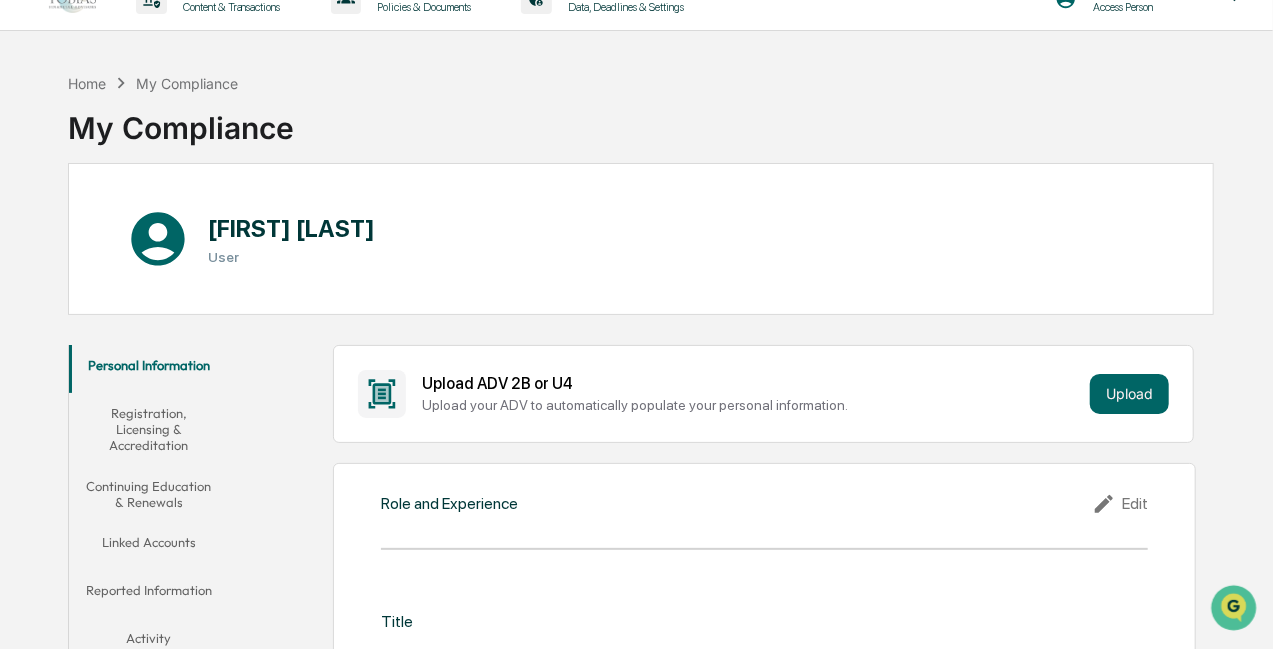 scroll, scrollTop: 0, scrollLeft: 0, axis: both 